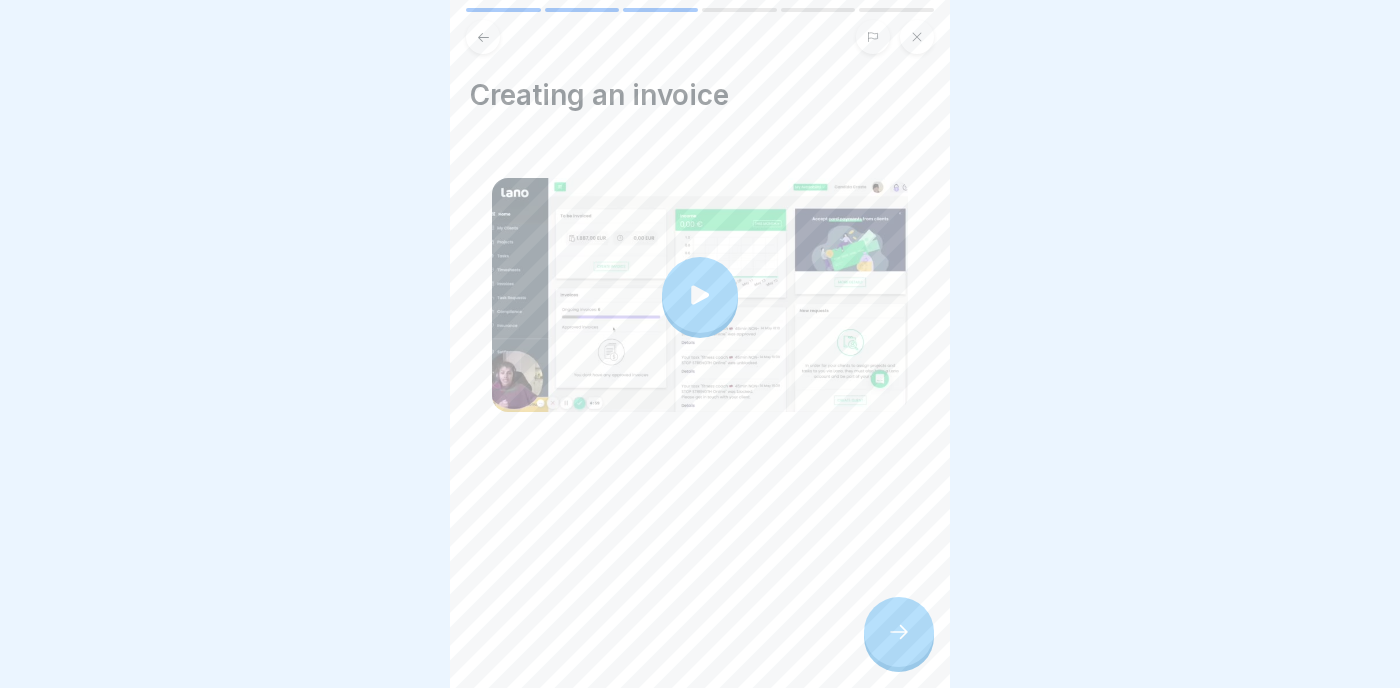 scroll, scrollTop: 0, scrollLeft: 0, axis: both 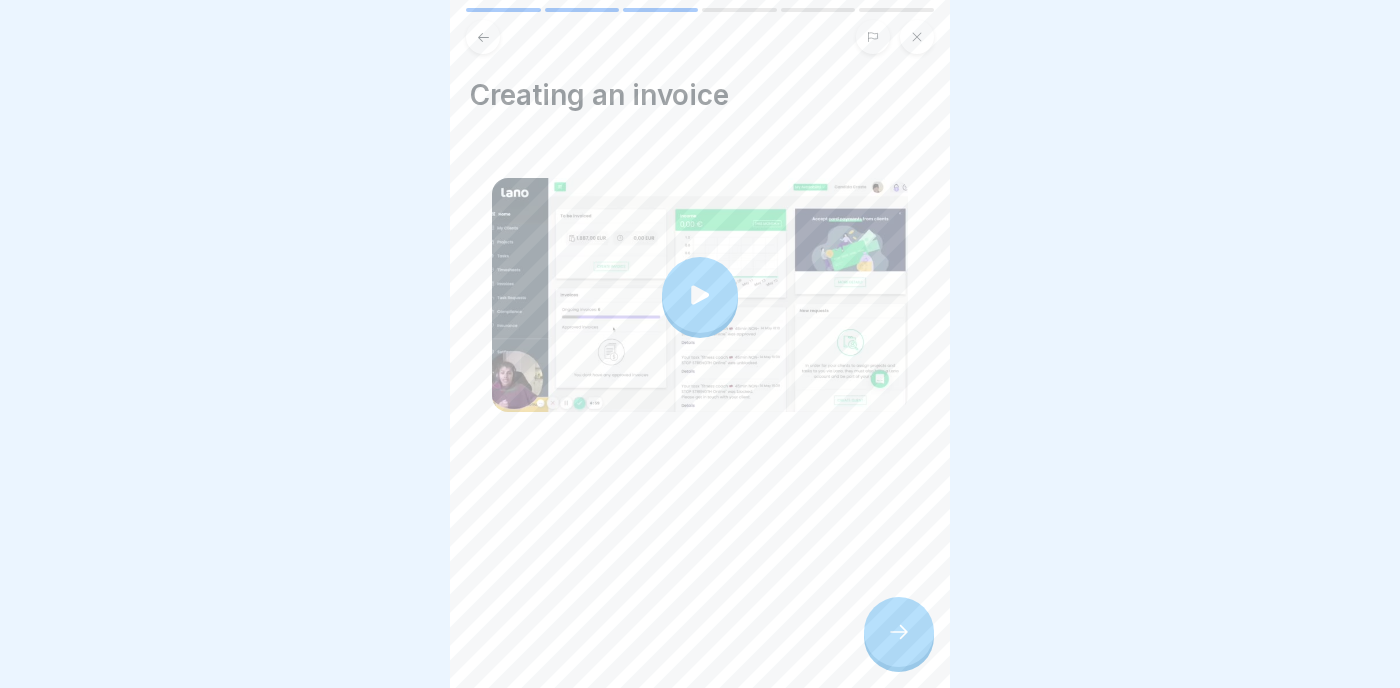 click at bounding box center (483, 37) 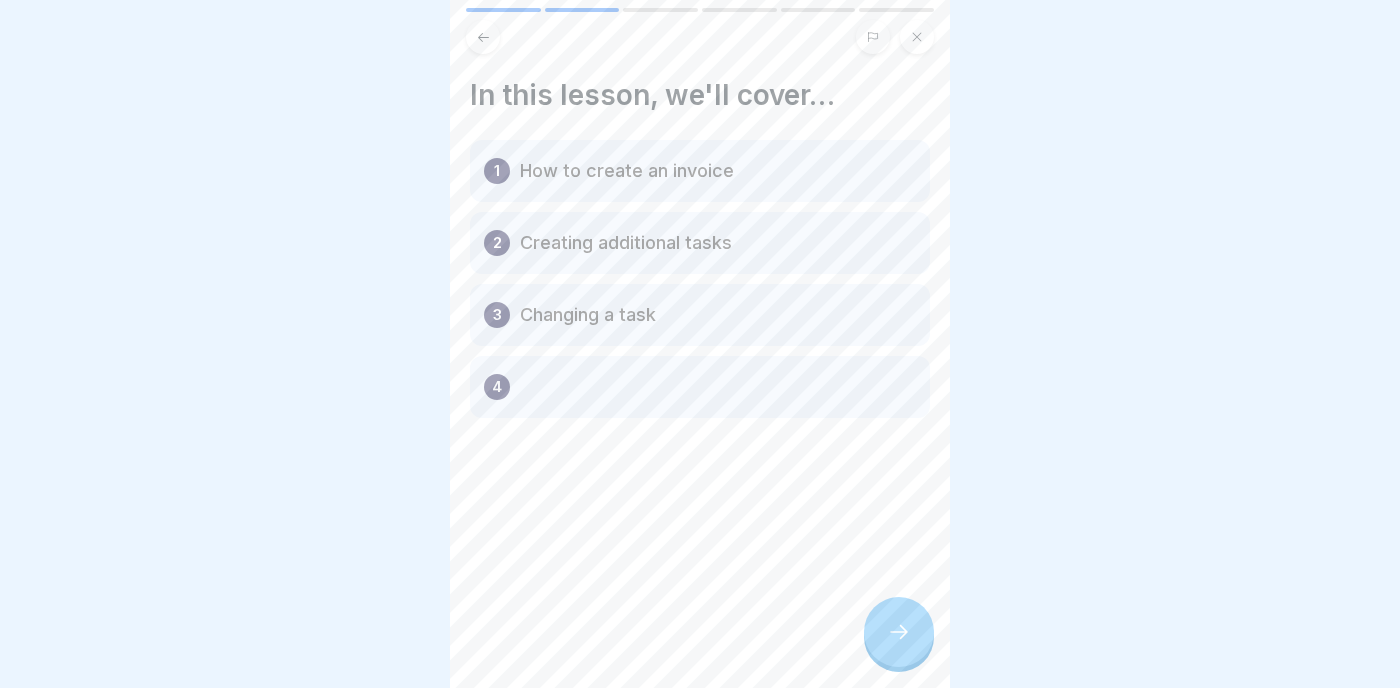 click at bounding box center [483, 37] 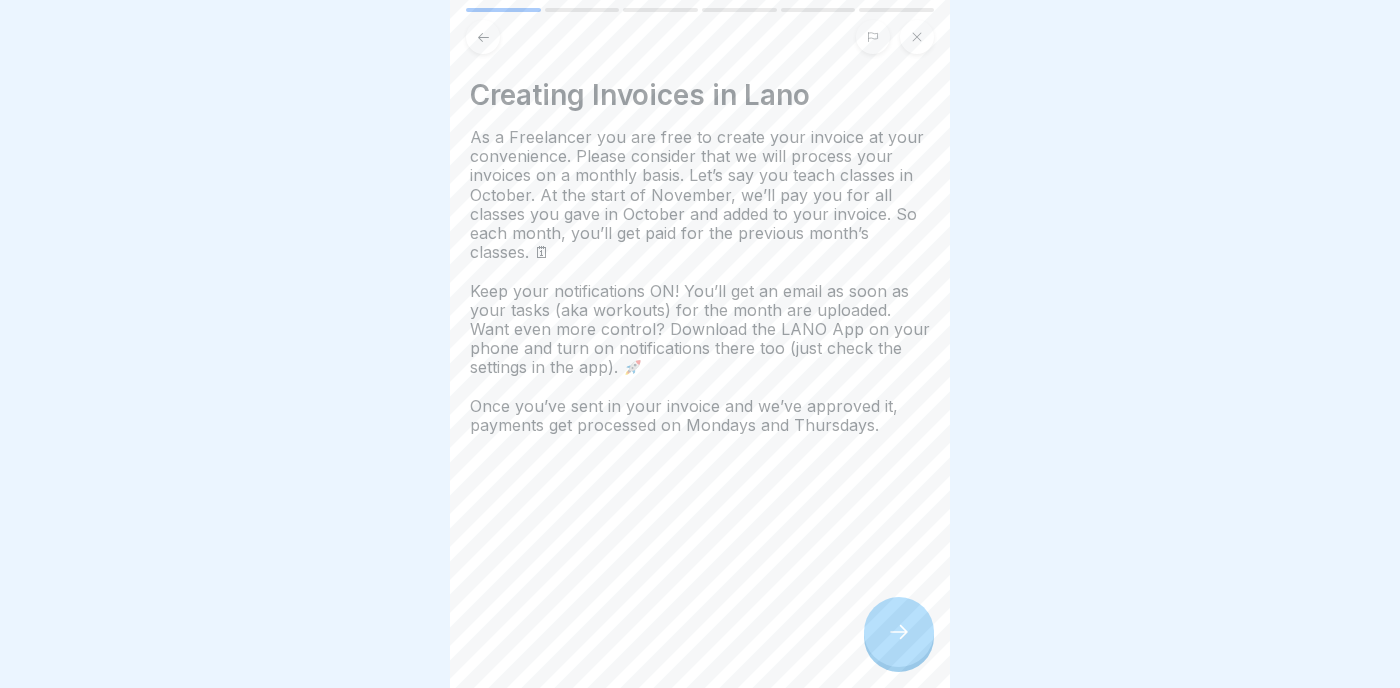 click 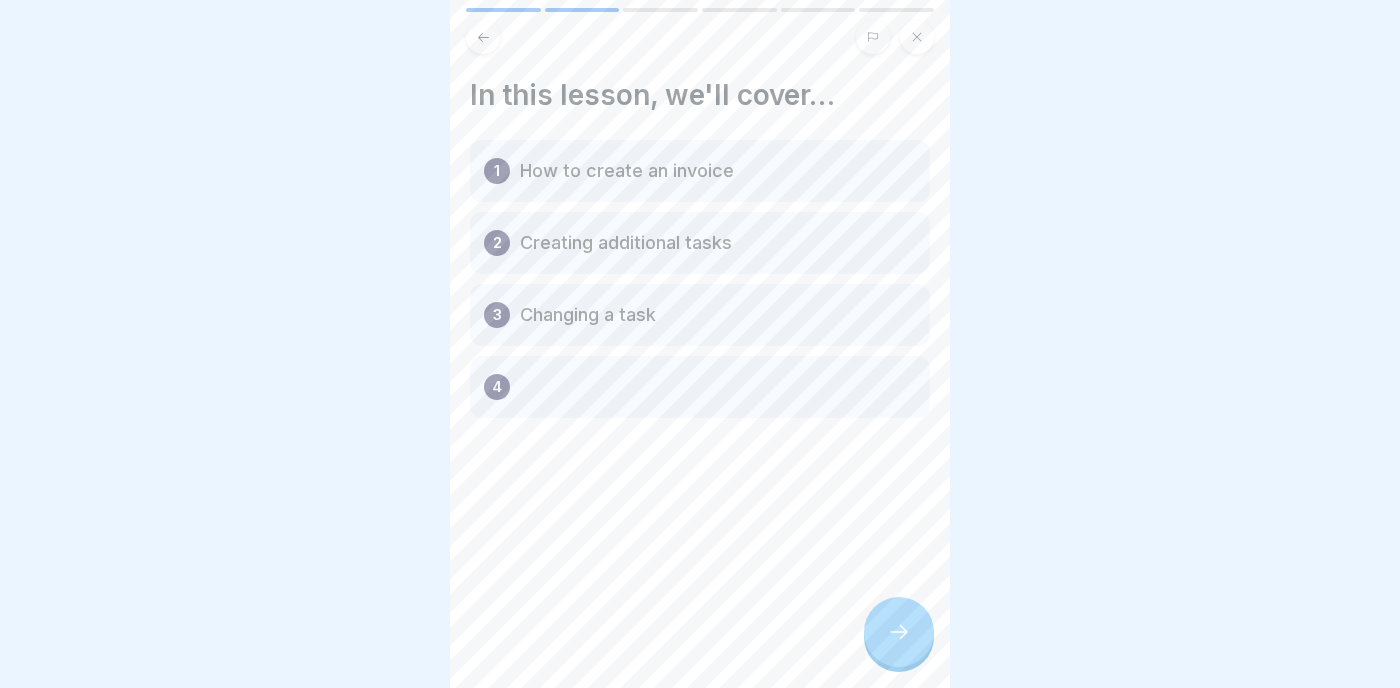 click 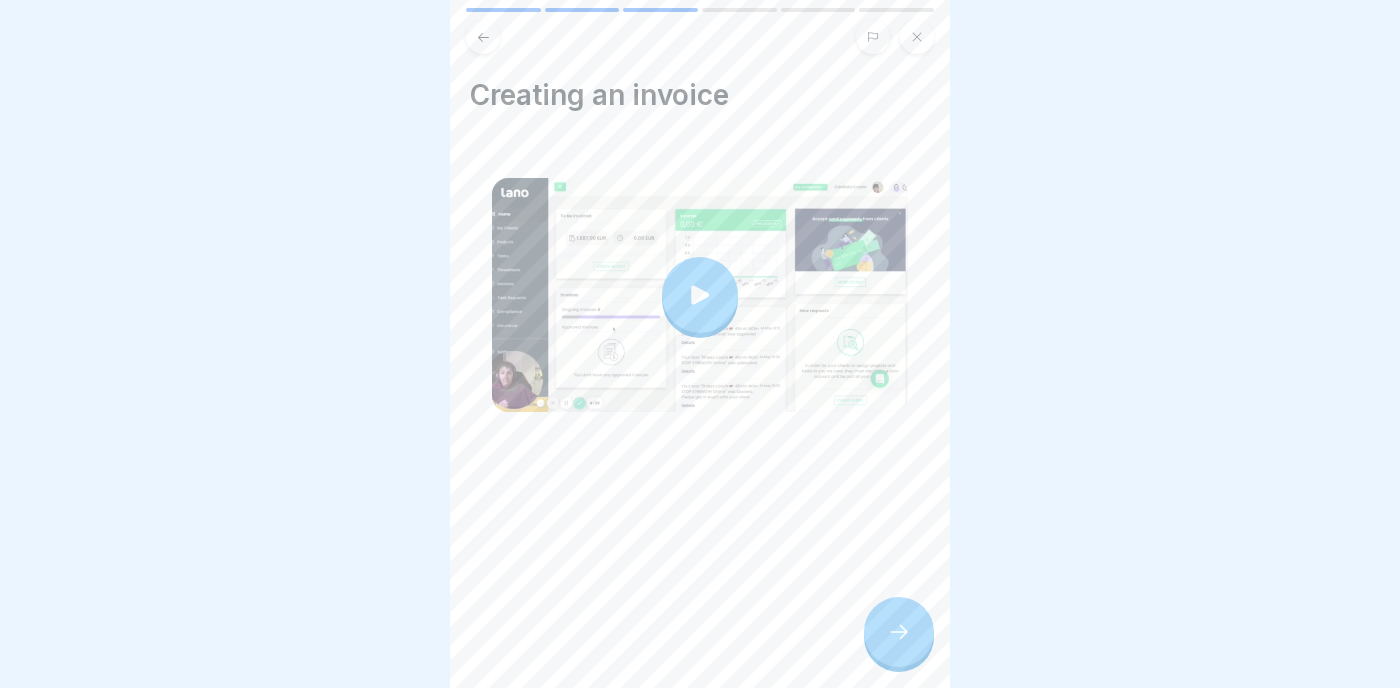 click 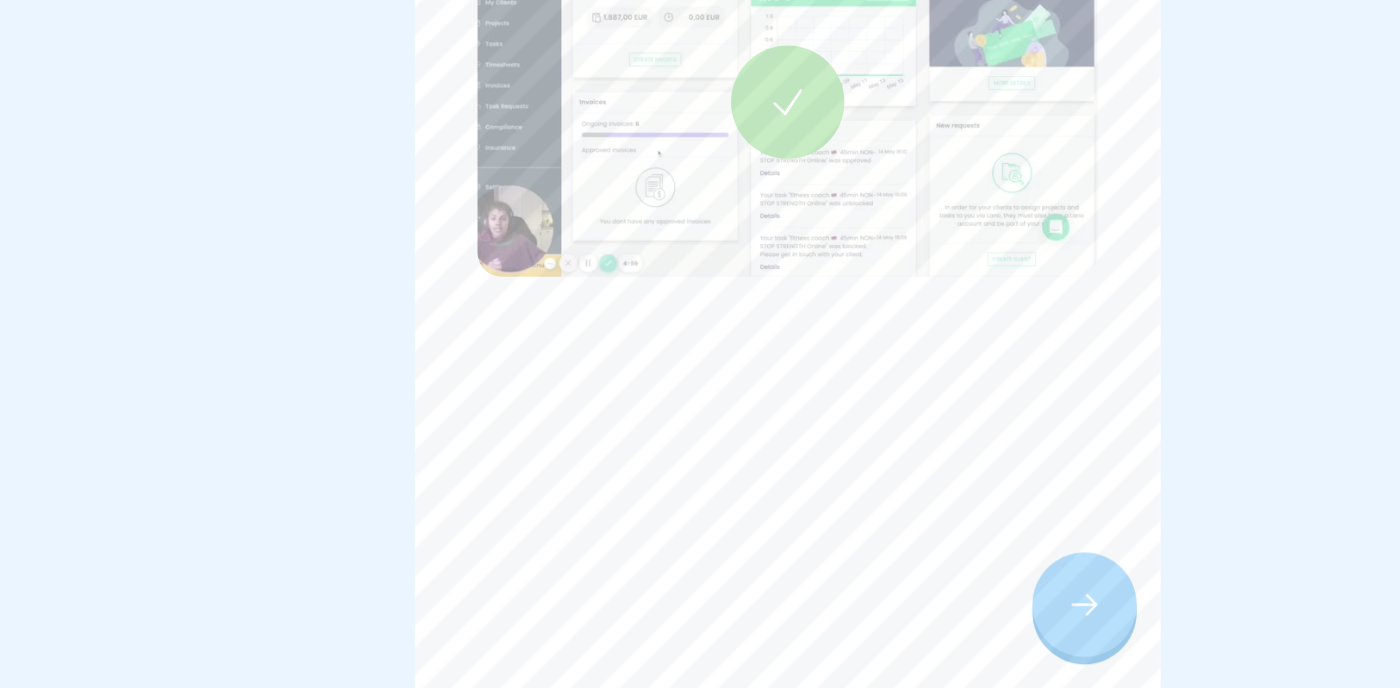 click 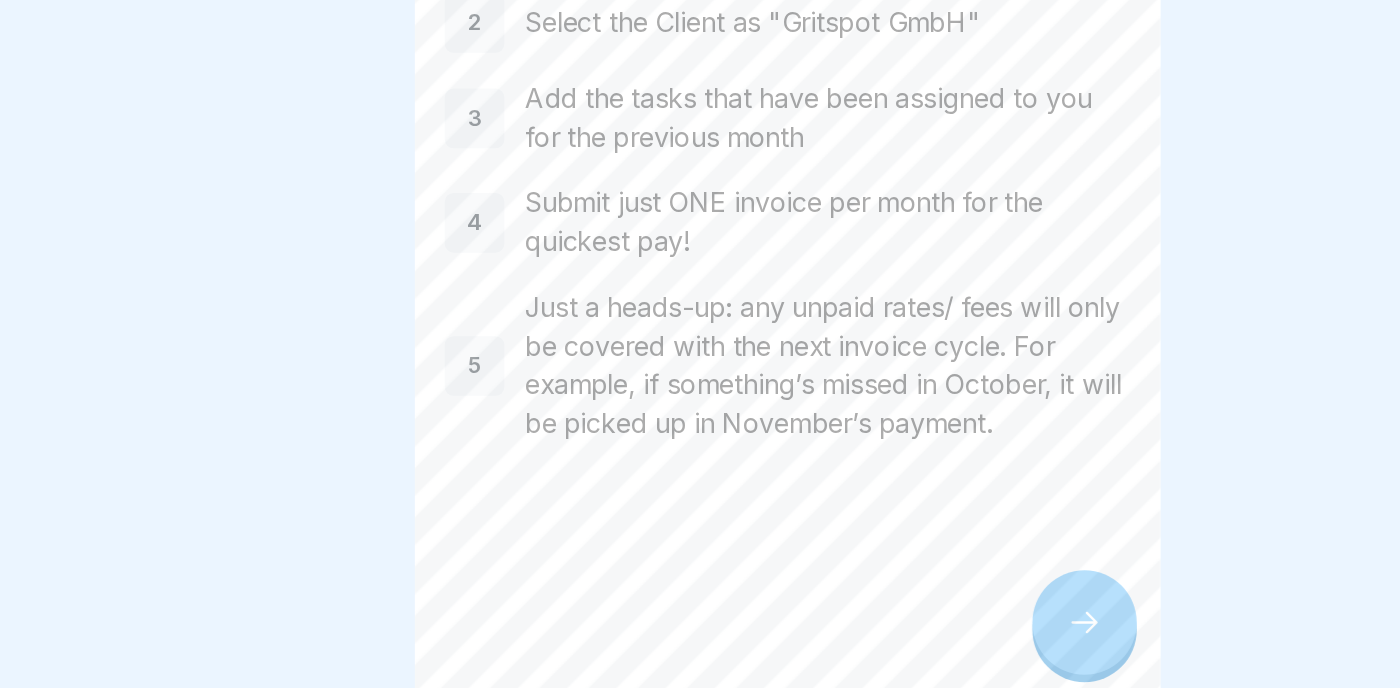 click 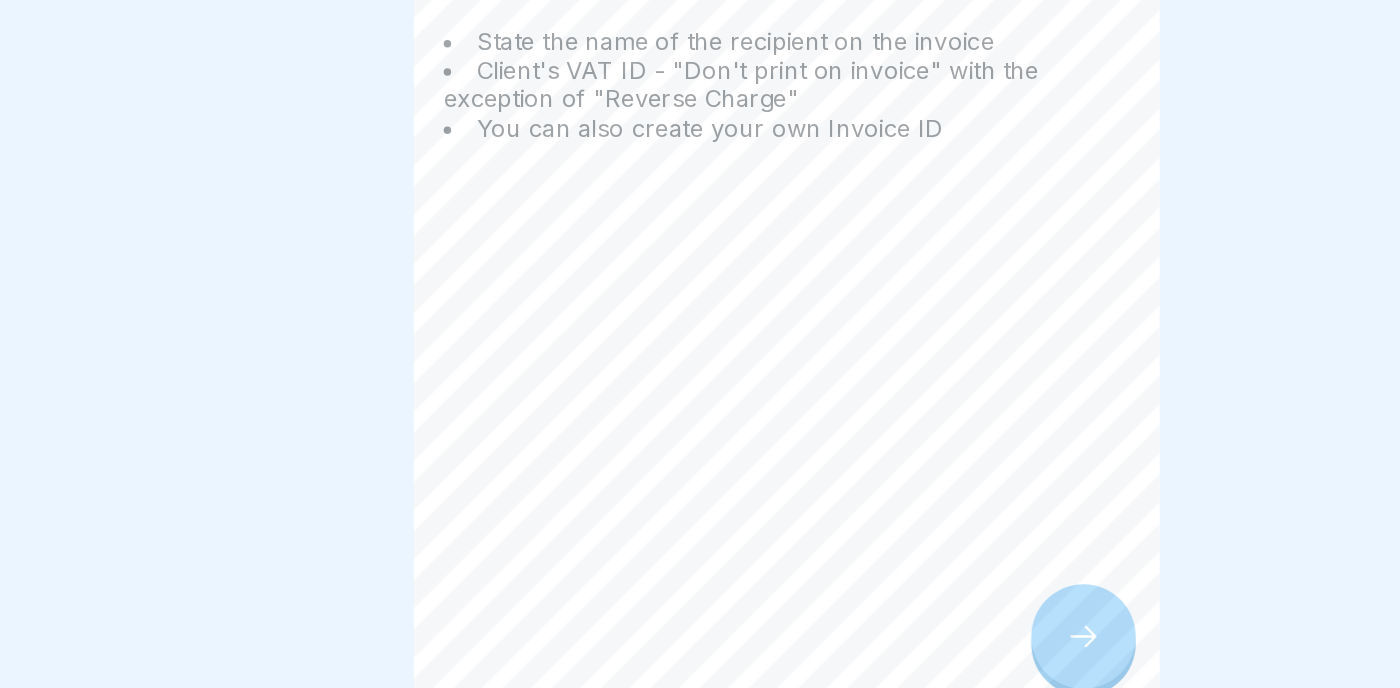 click at bounding box center (899, 632) 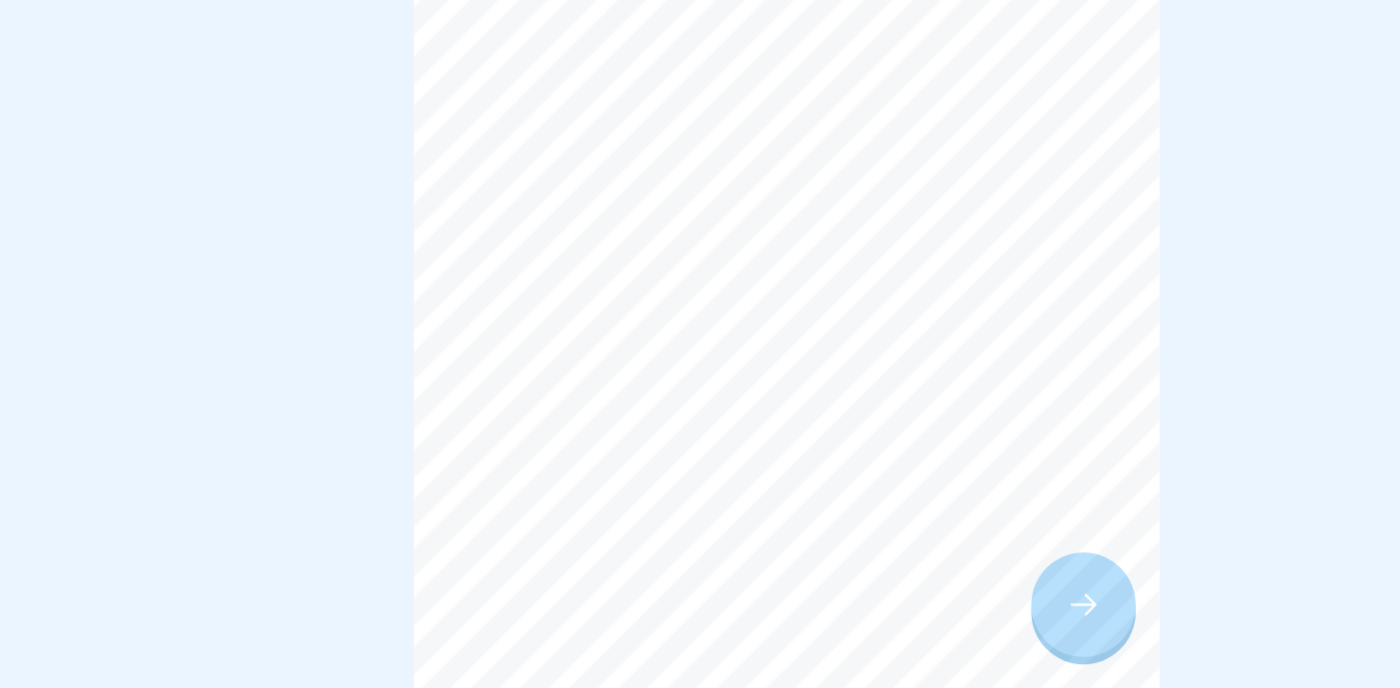 click at bounding box center [899, 632] 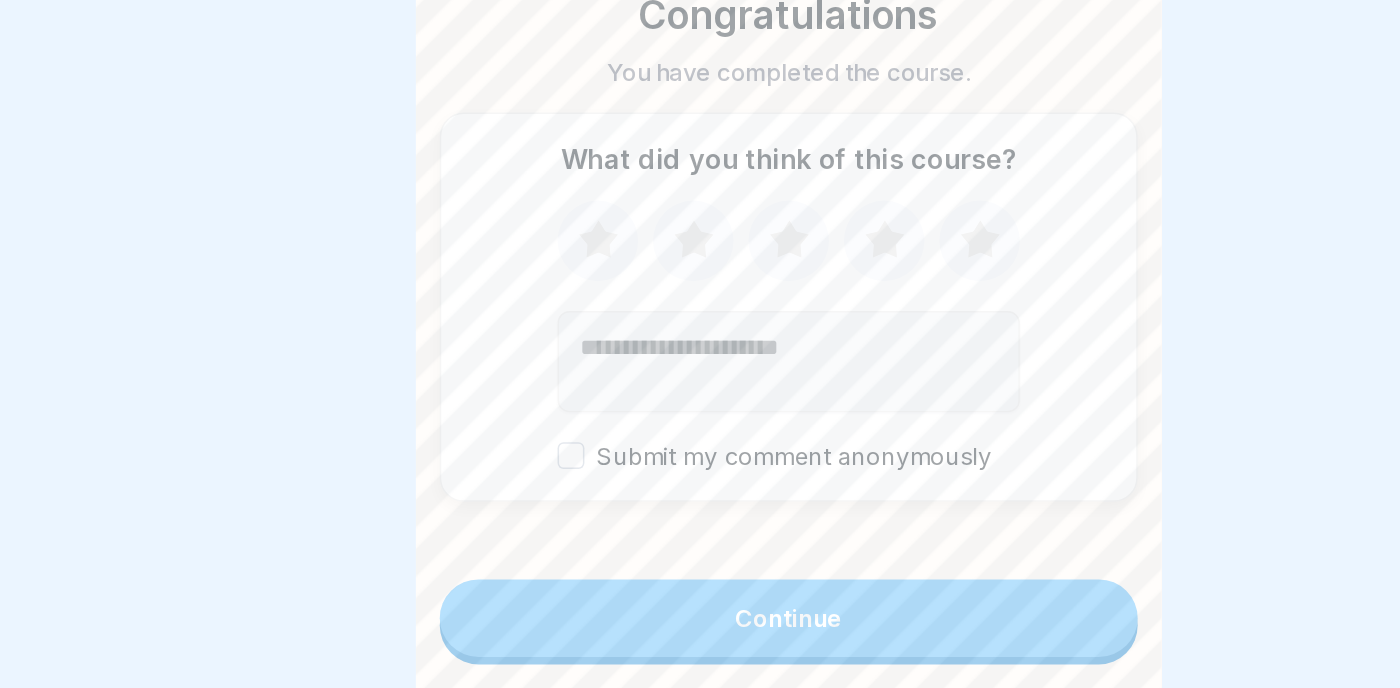 click on "Continue" at bounding box center (700, 641) 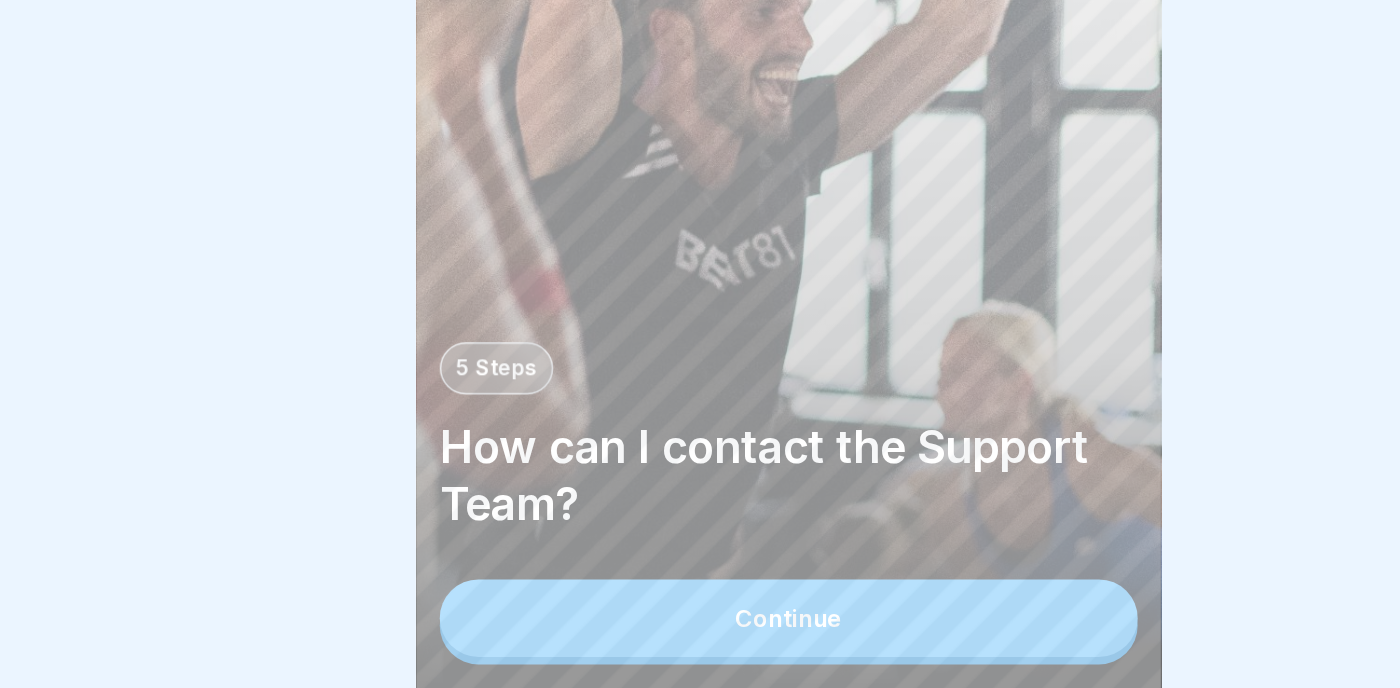click on "Continue" at bounding box center [700, 641] 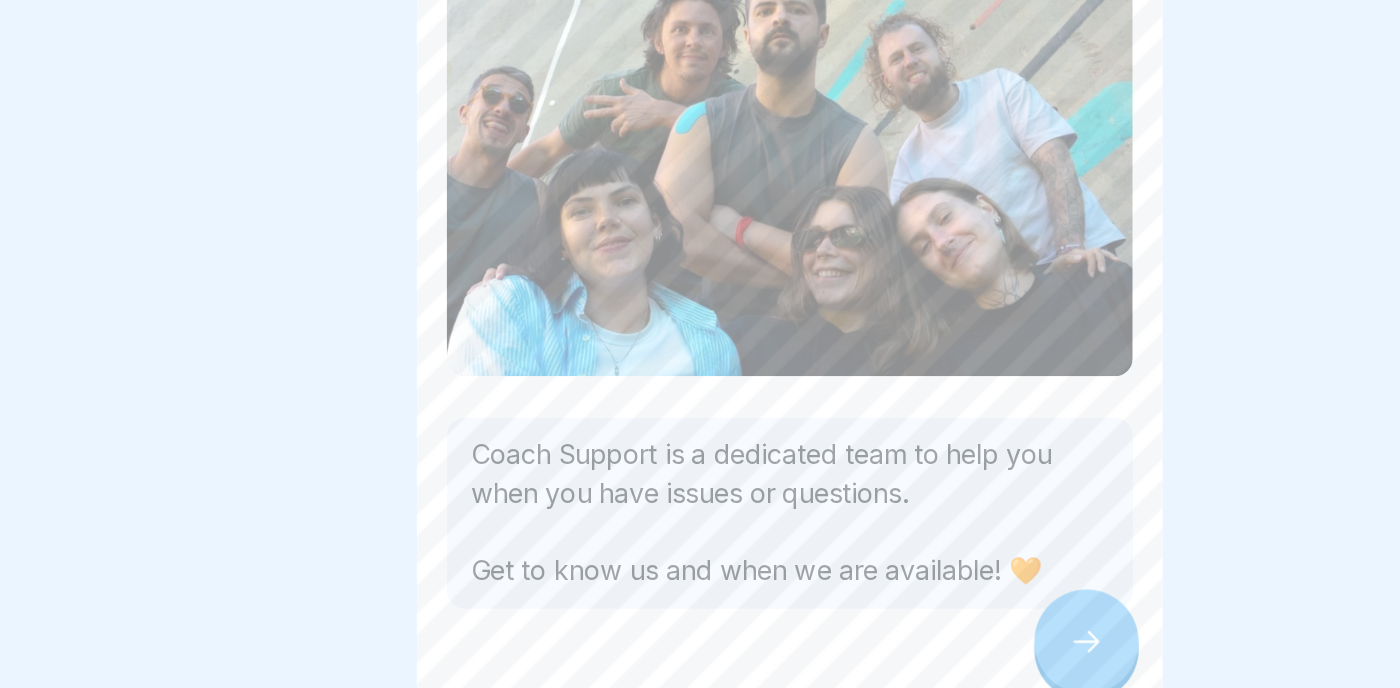 scroll, scrollTop: 42, scrollLeft: 0, axis: vertical 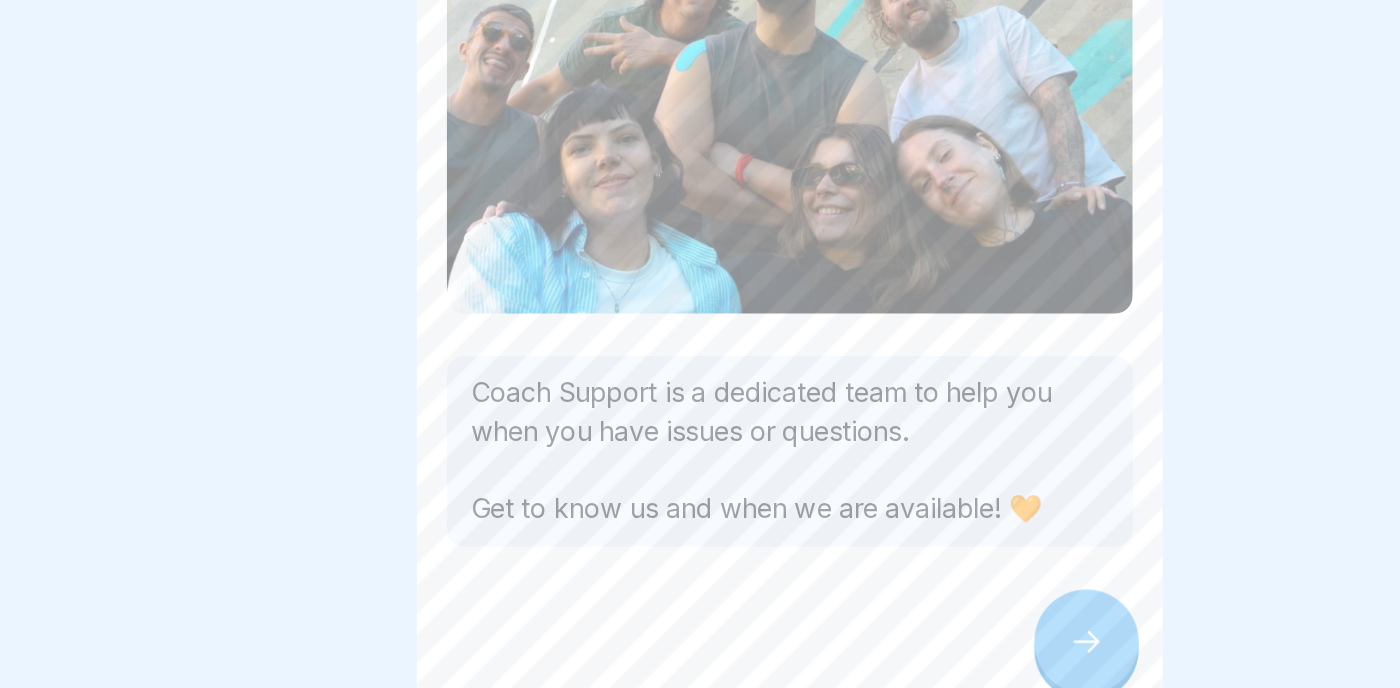 click 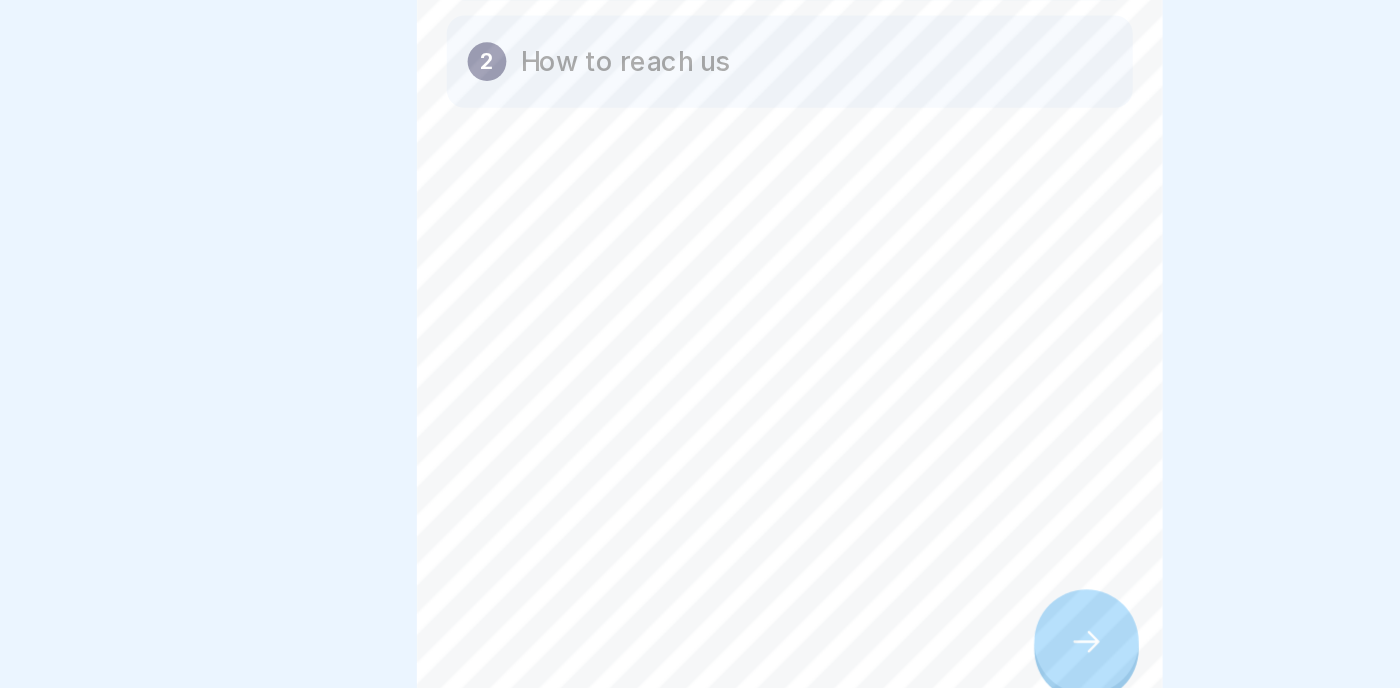 click at bounding box center (899, 632) 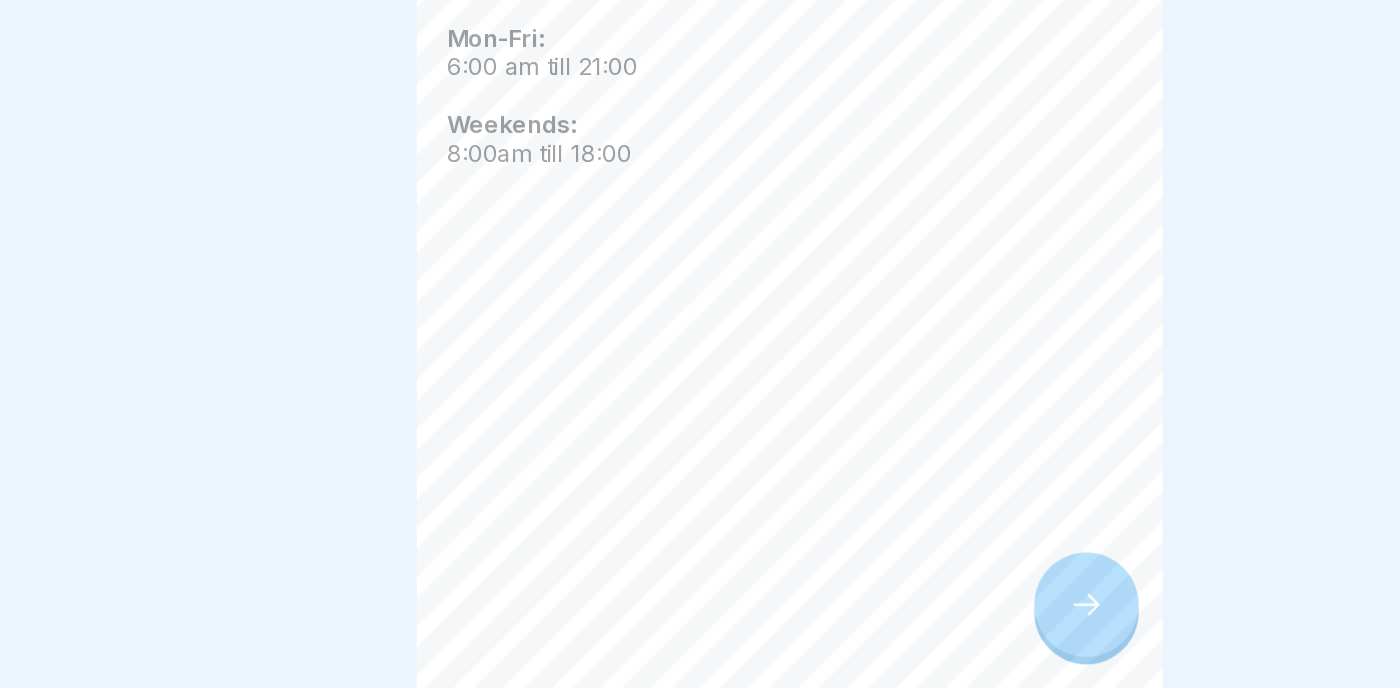 click at bounding box center [899, 632] 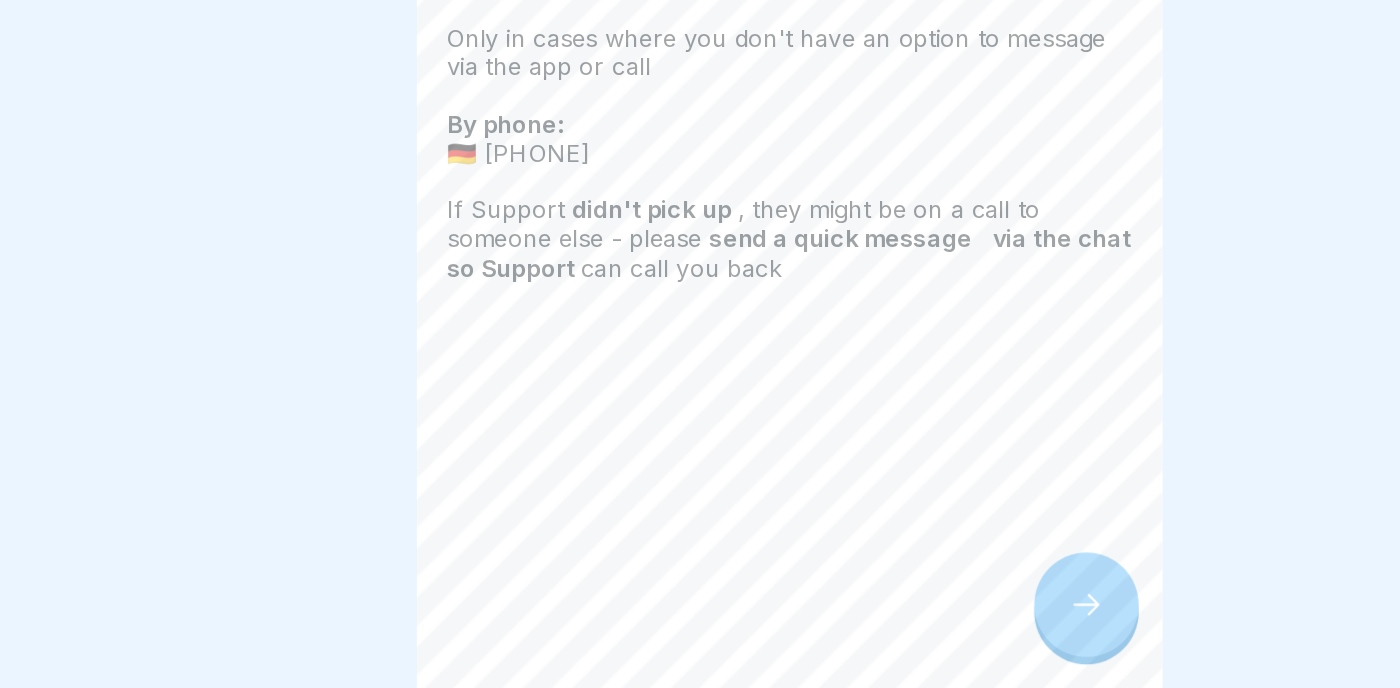 click 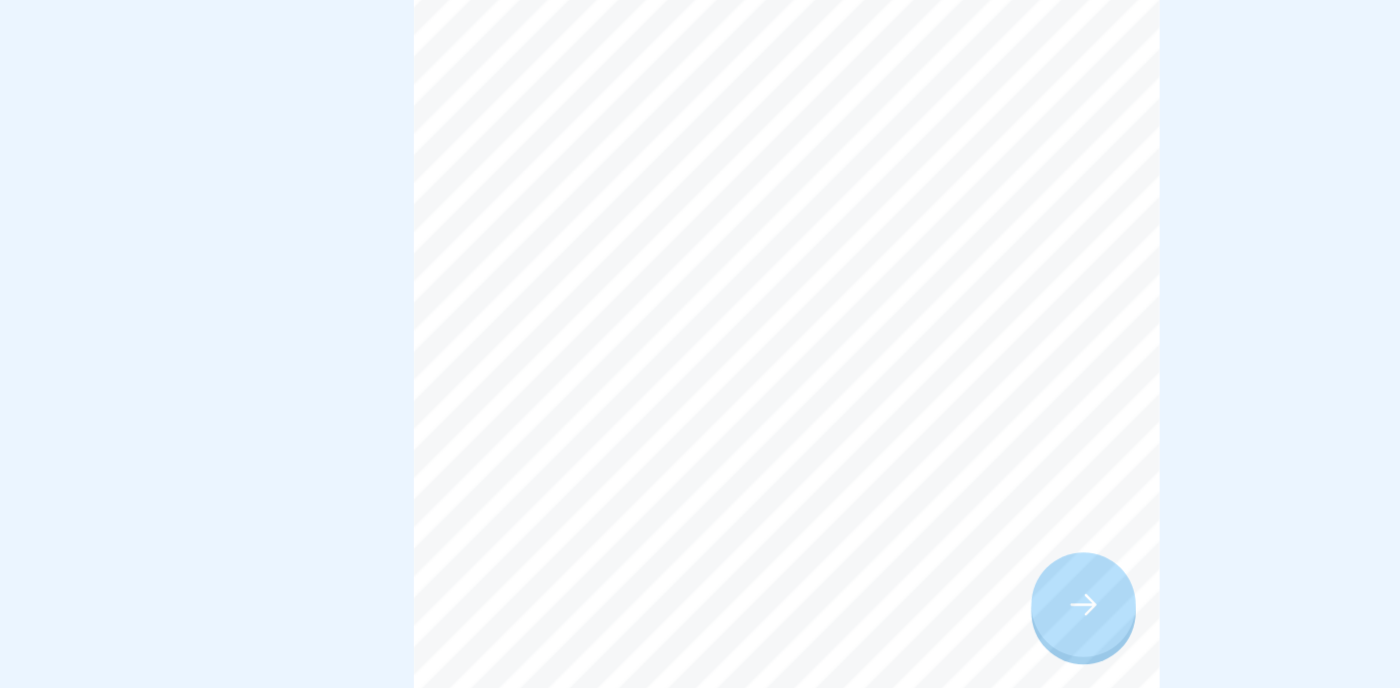 click at bounding box center (899, 632) 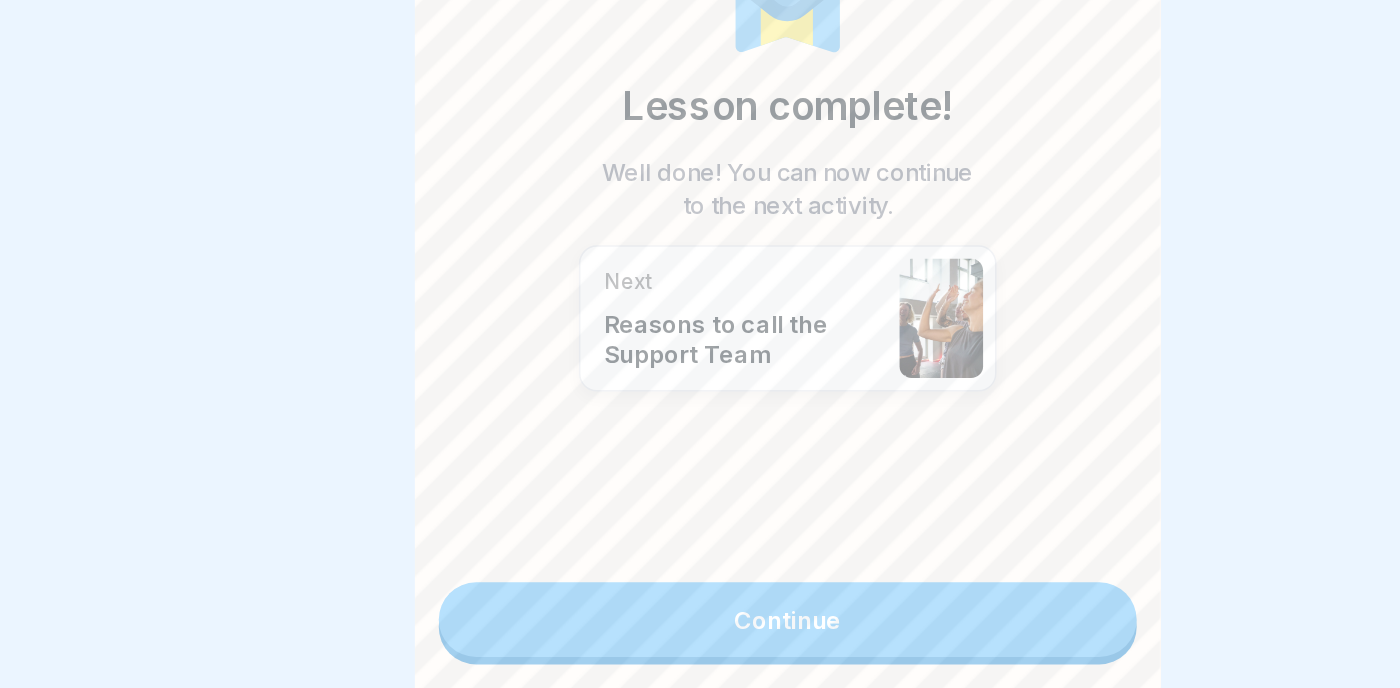 click on "Continue" at bounding box center [700, 642] 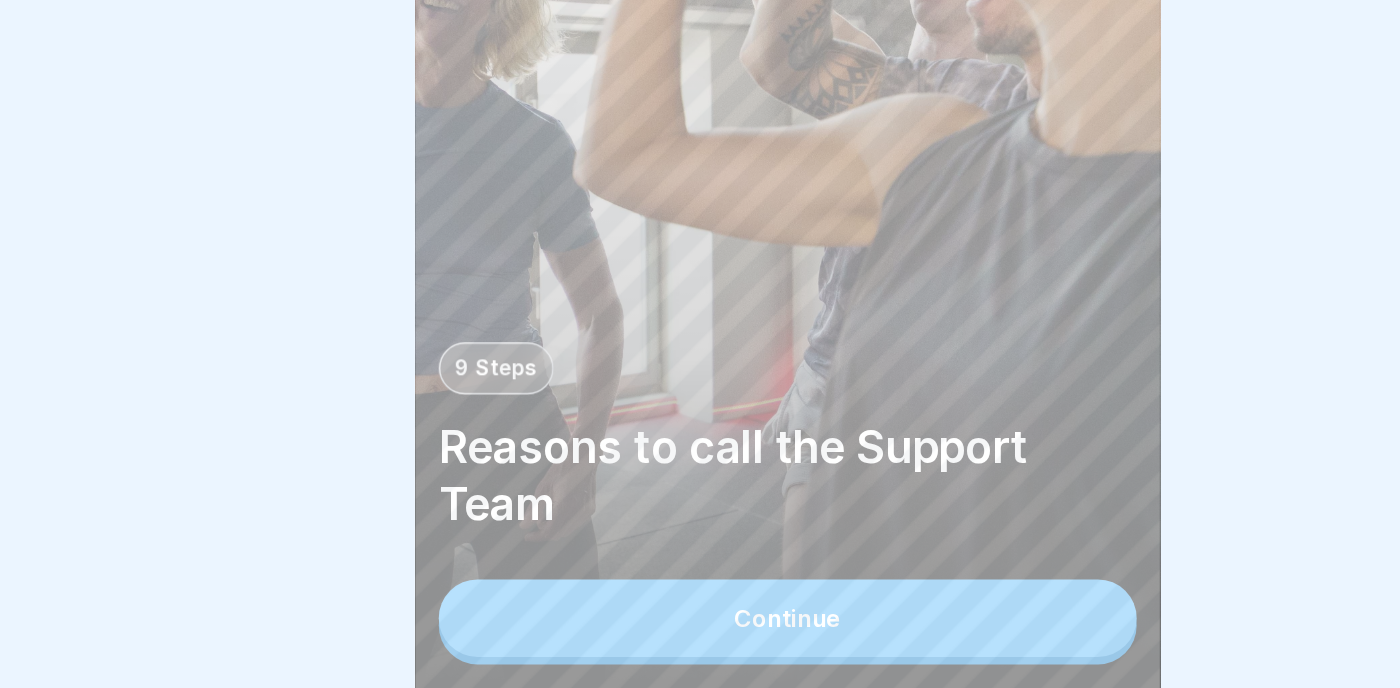 click on "Continue" at bounding box center (700, 641) 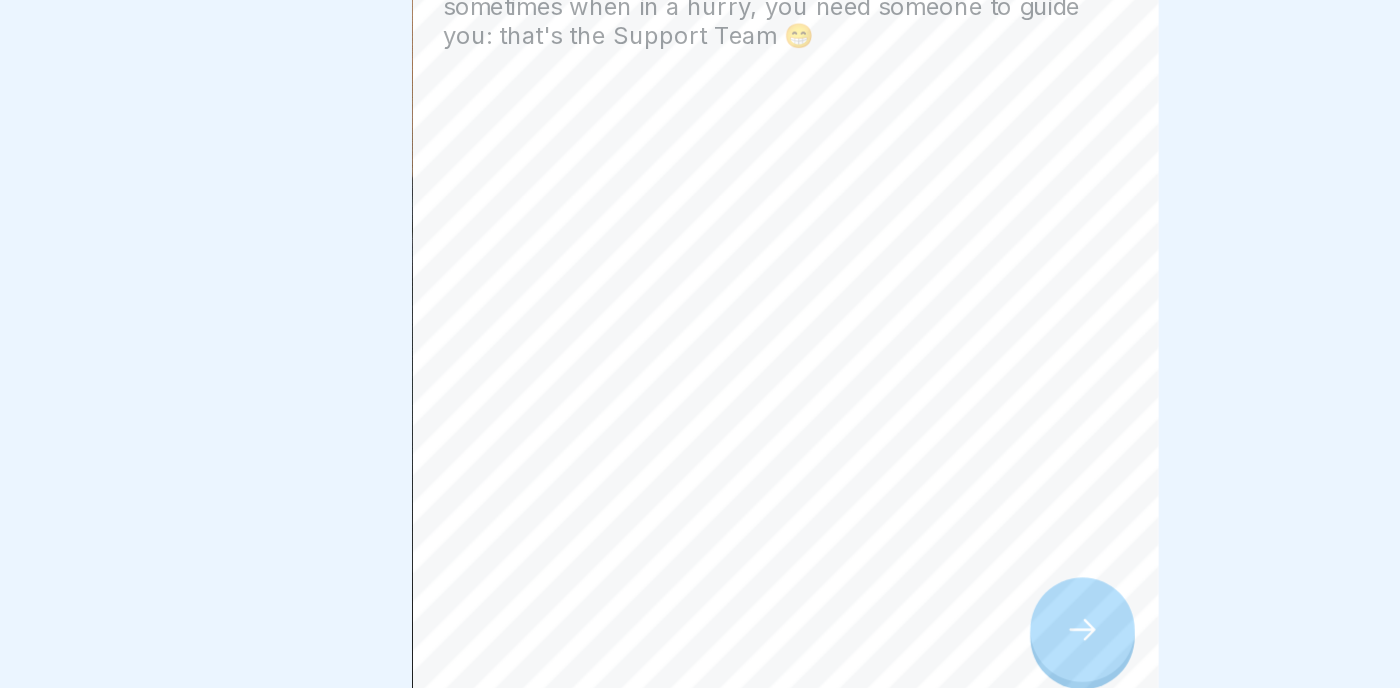 click at bounding box center [899, 632] 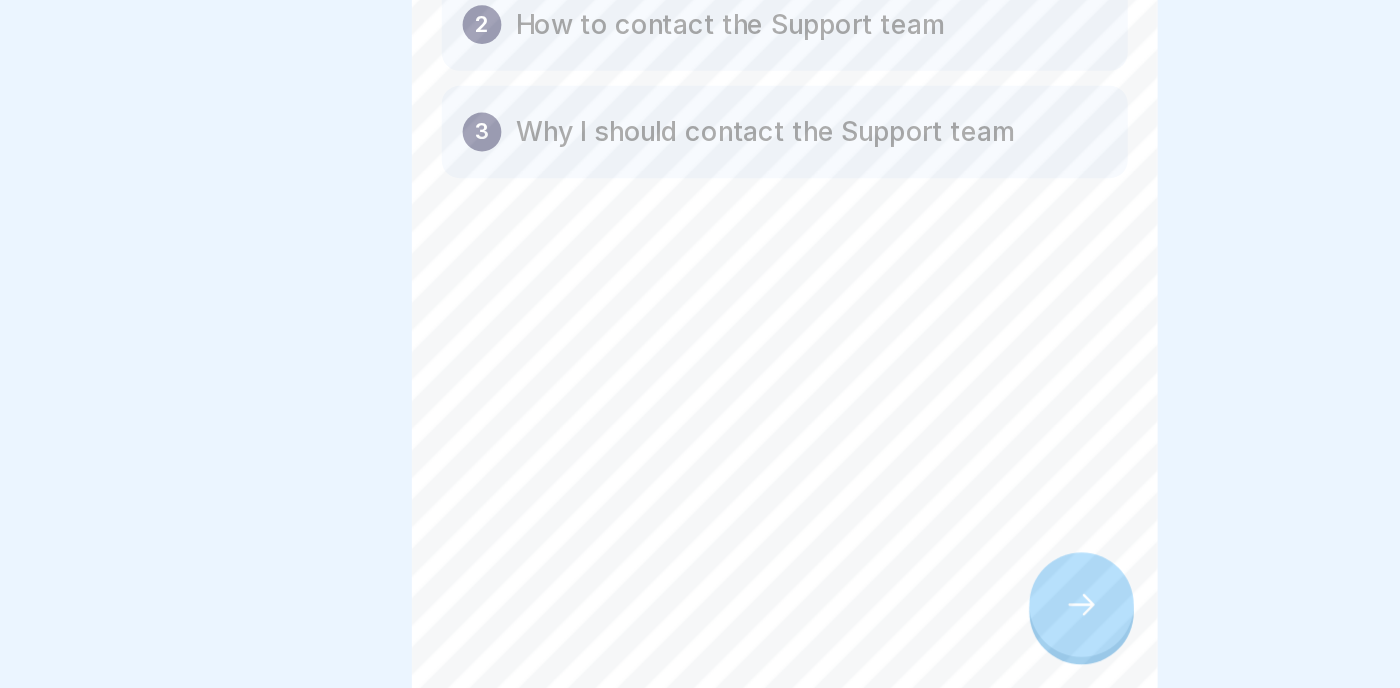 click 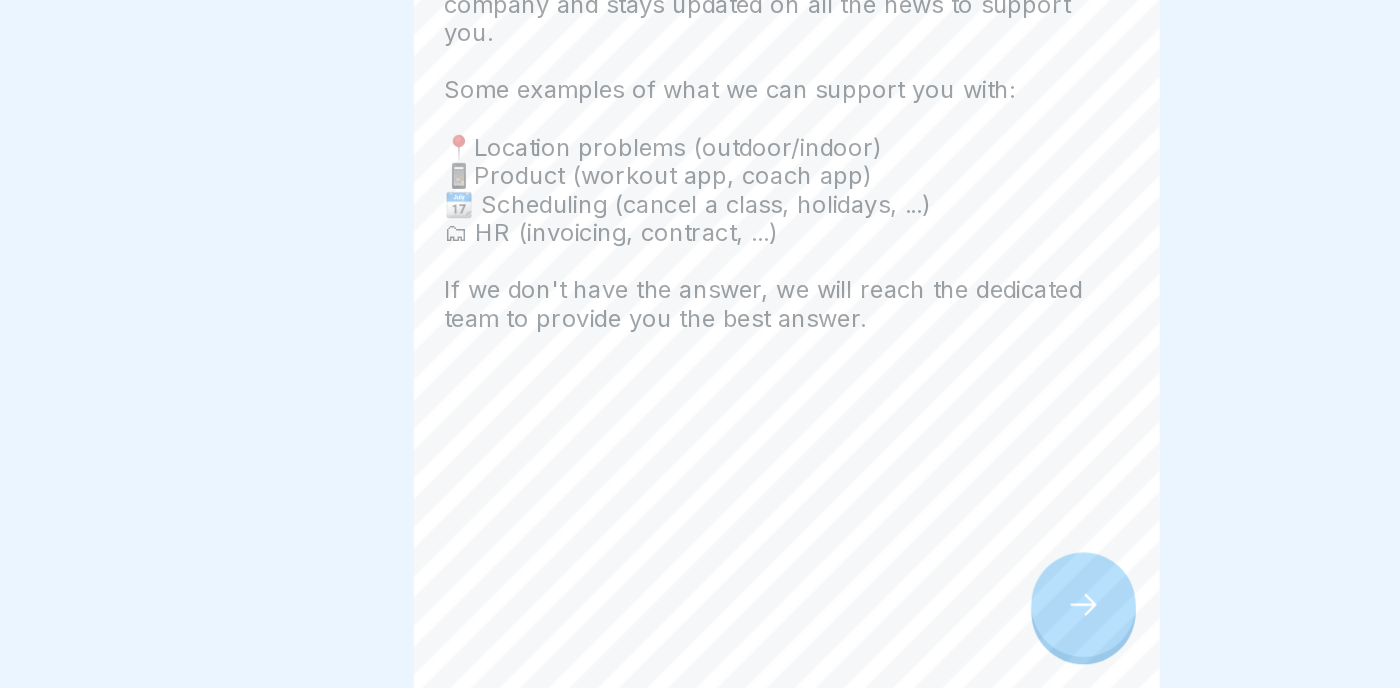 click 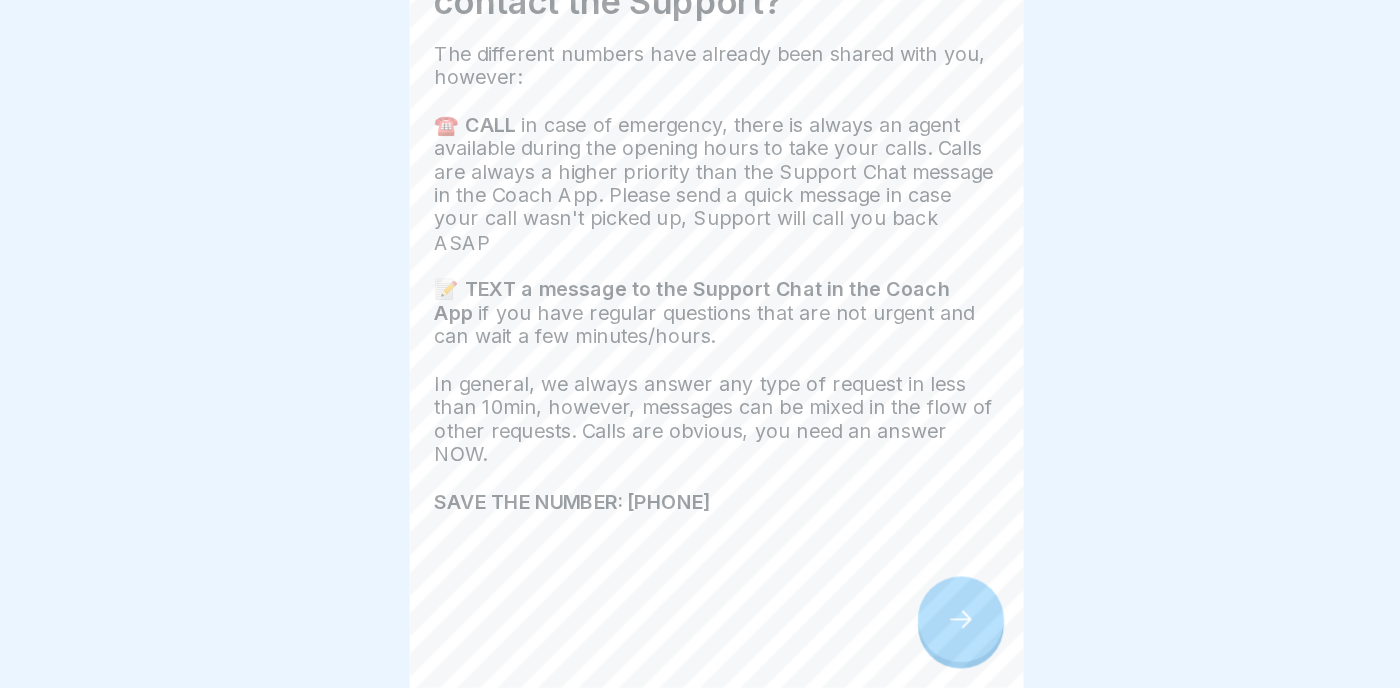click 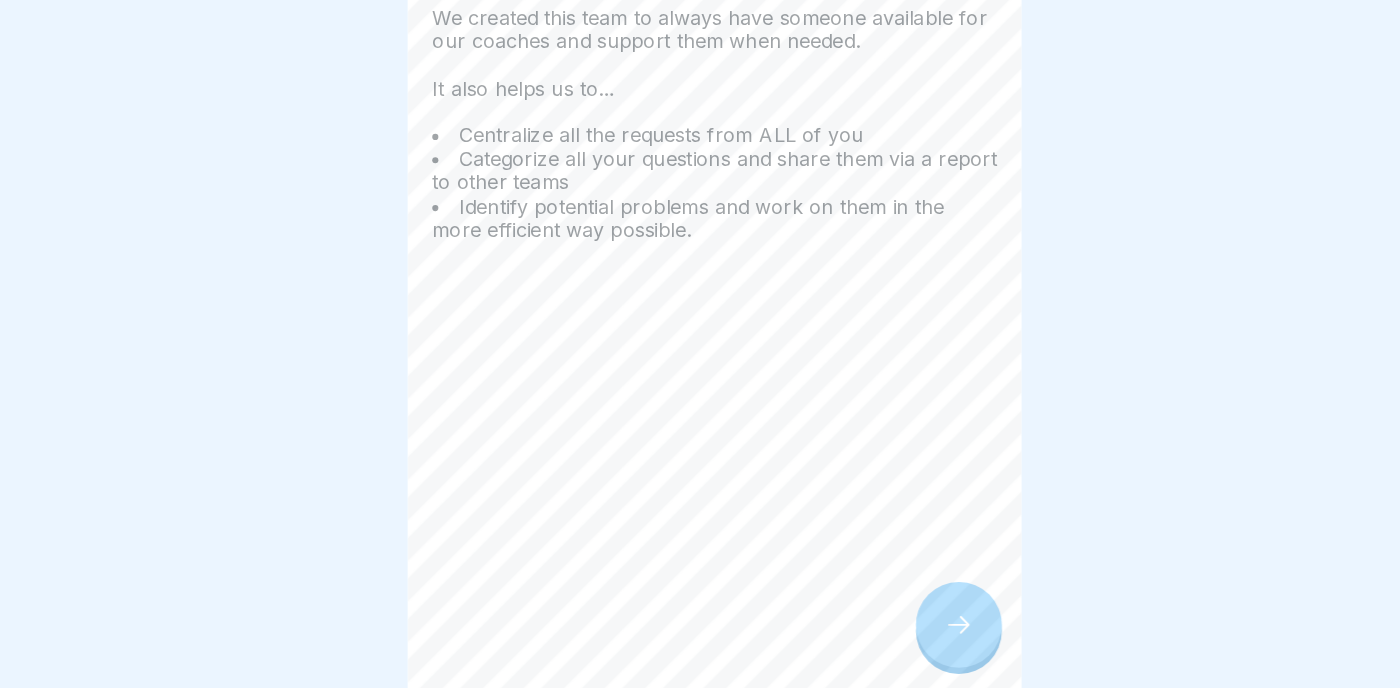 click 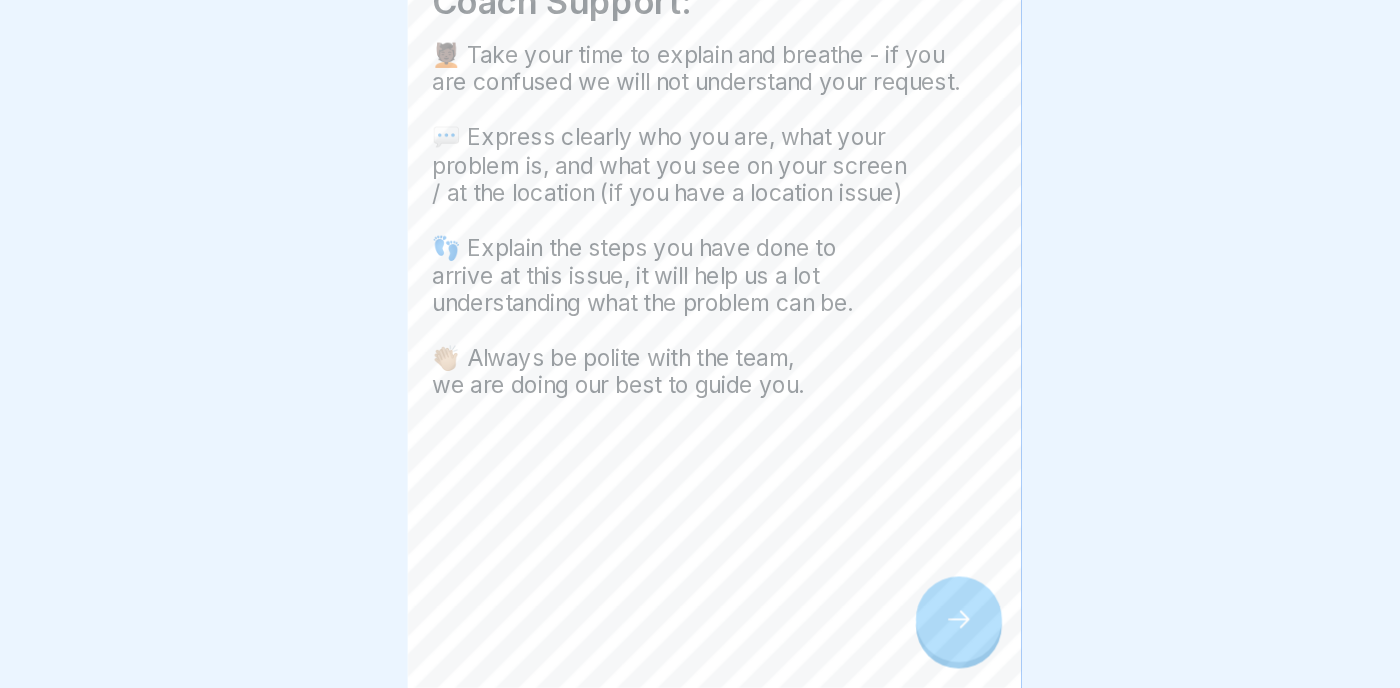 click at bounding box center (899, 632) 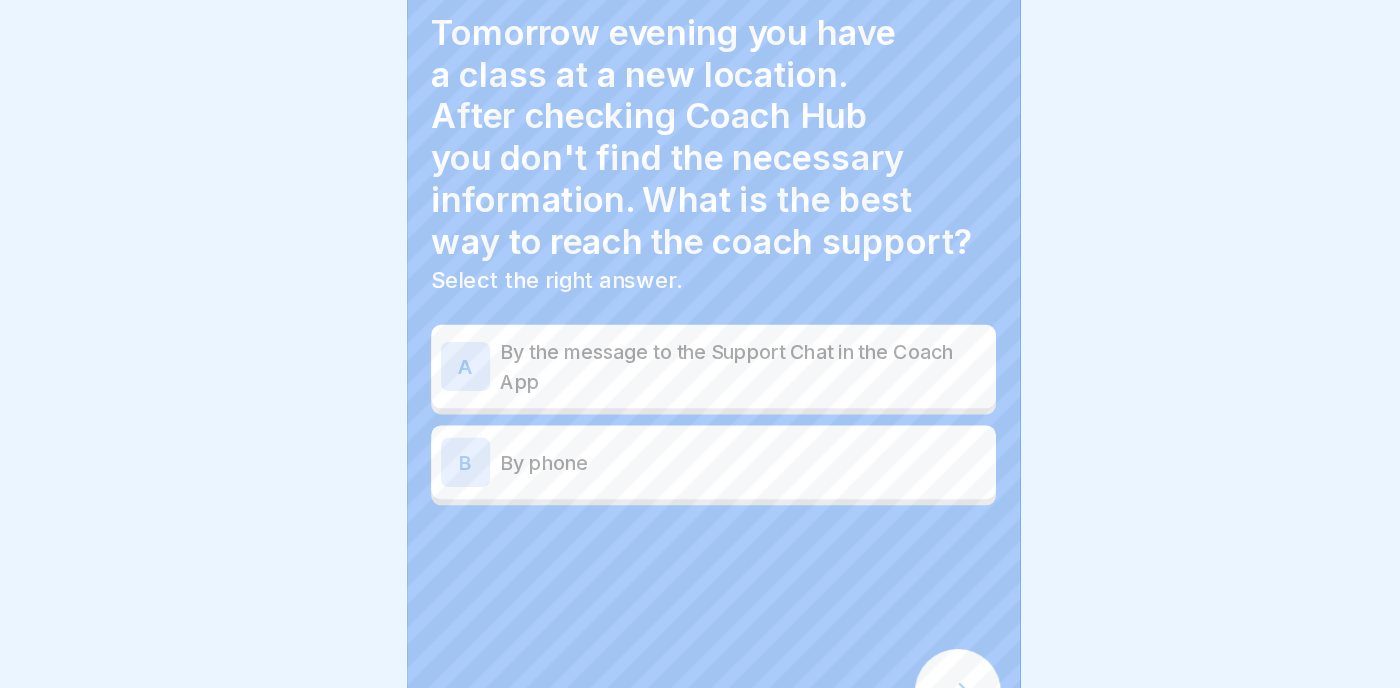 click on "By phone" at bounding box center (724, 445) 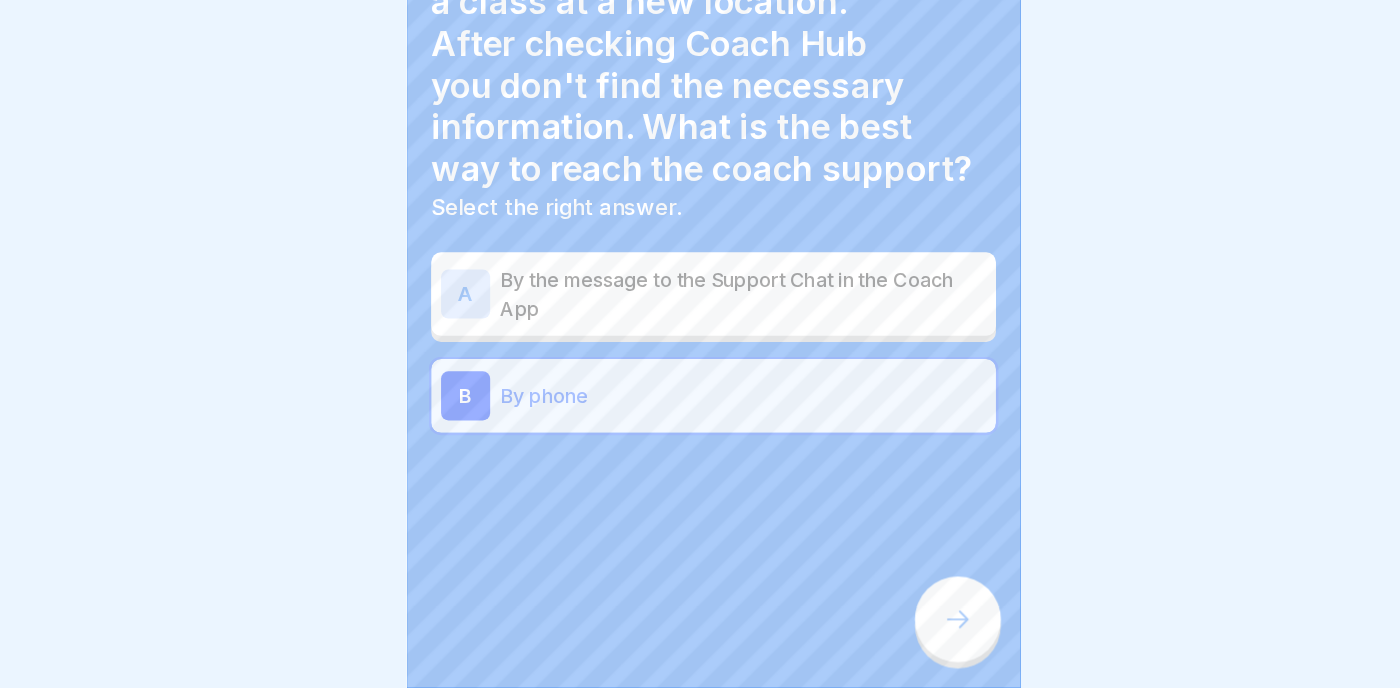 click on "A By the message to the Support Chat in the Coach App" at bounding box center [700, 367] 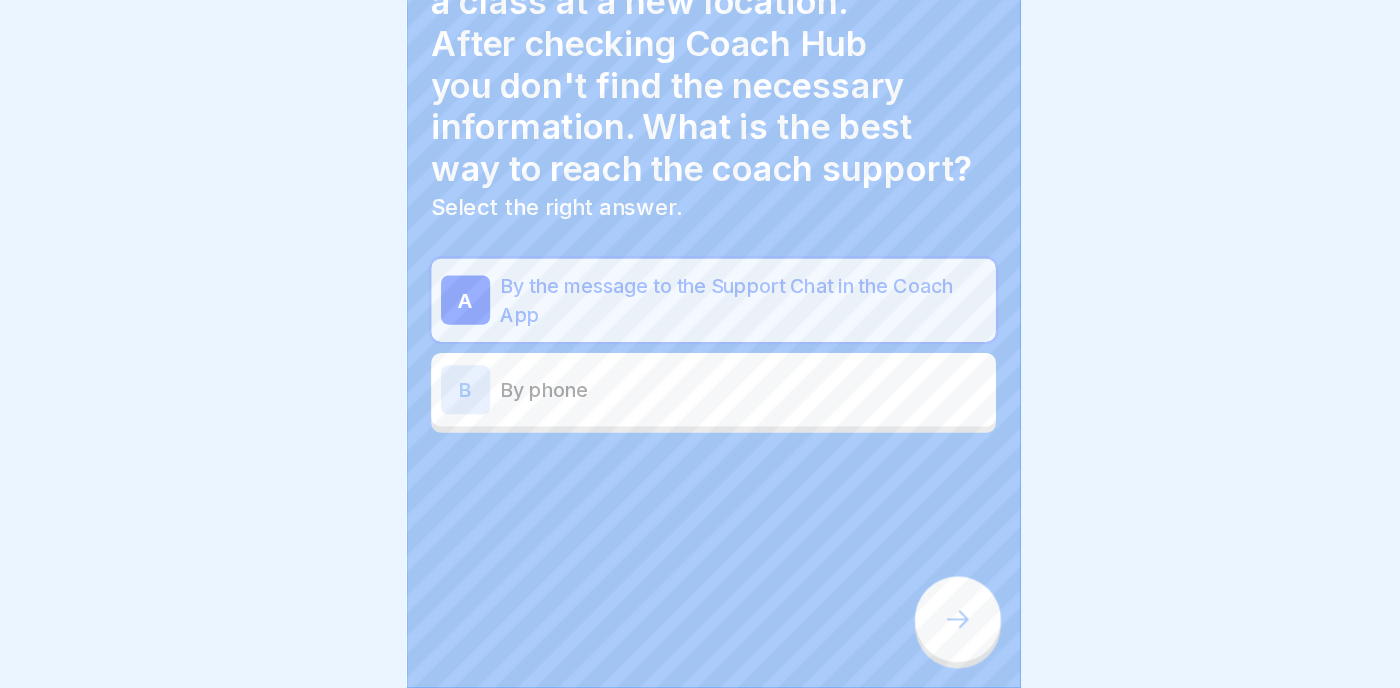 click on "By phone" at bounding box center (724, 445) 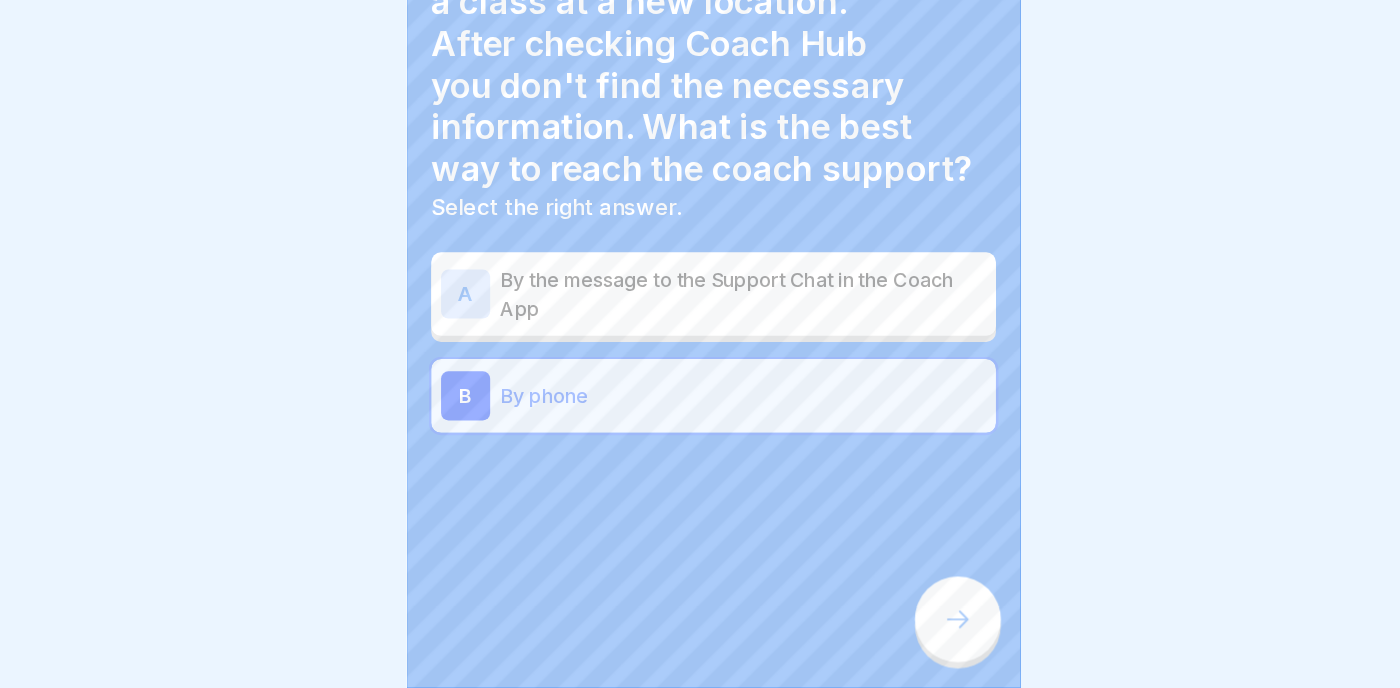 click at bounding box center [899, 632] 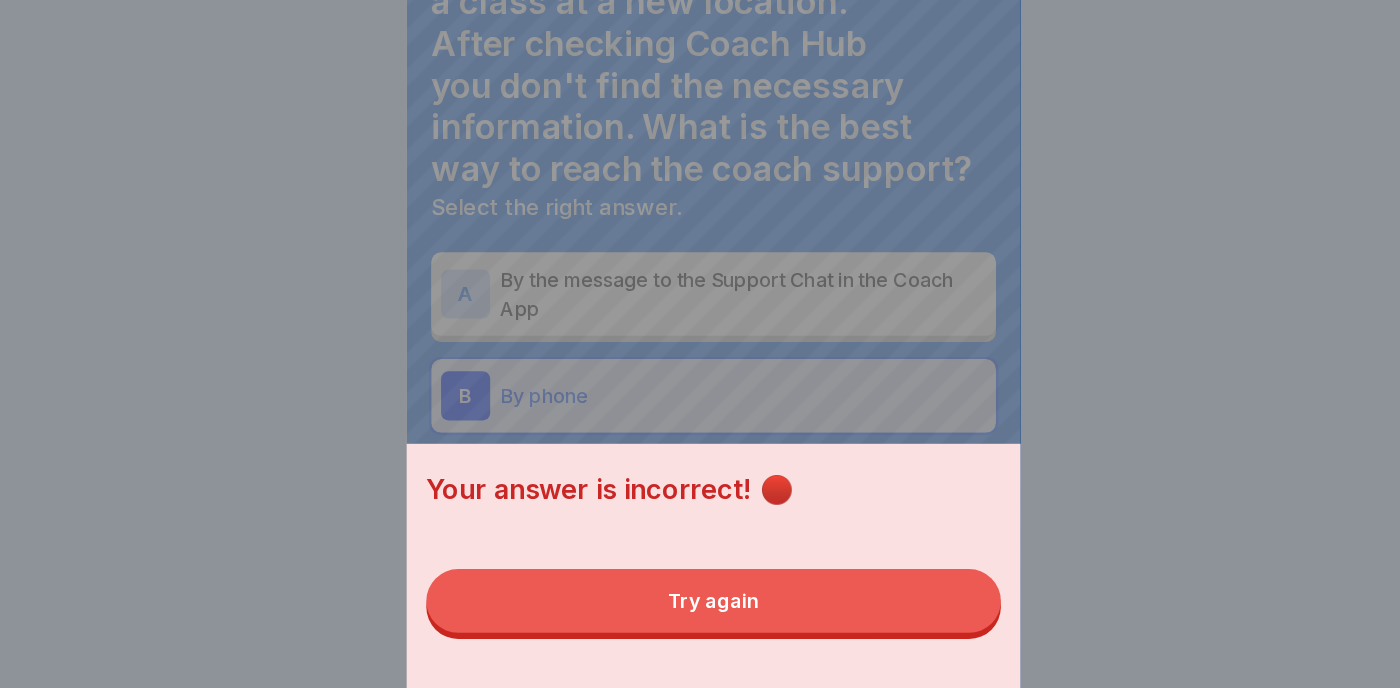 click on "Try again" at bounding box center (700, 617) 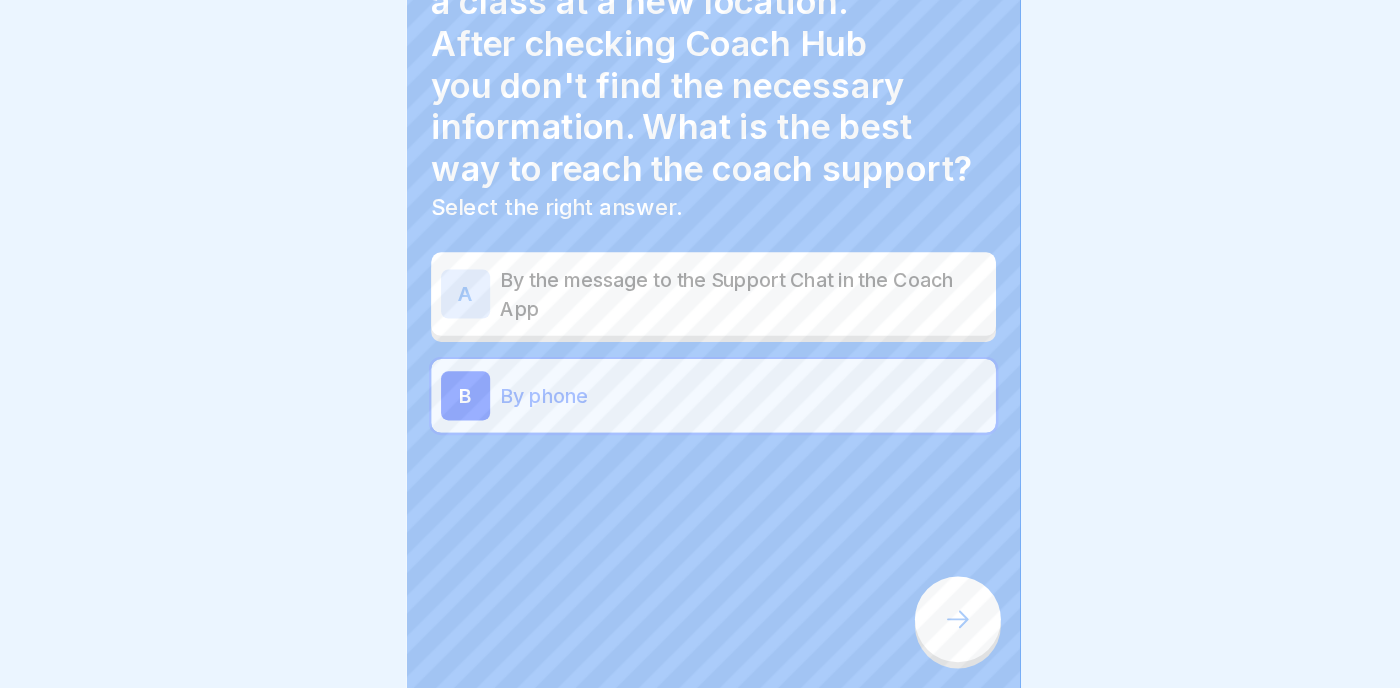 click on "A" at bounding box center (498, 367) 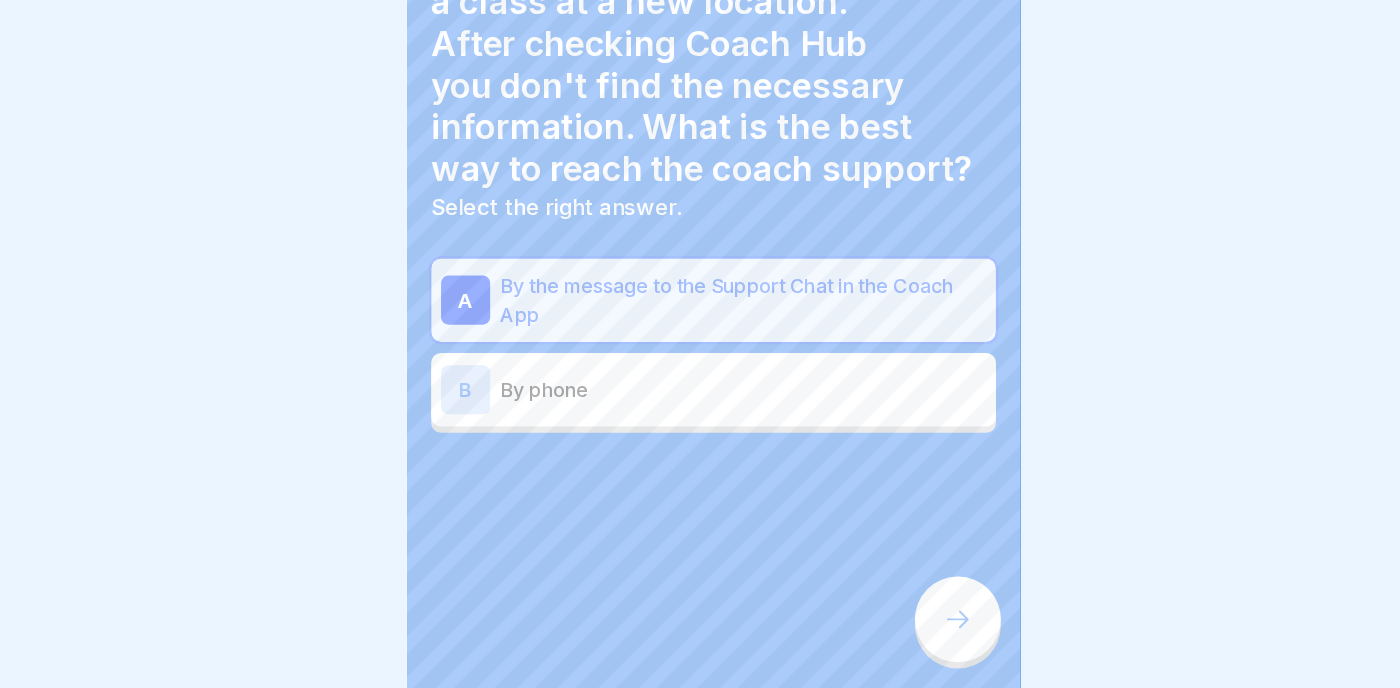 click 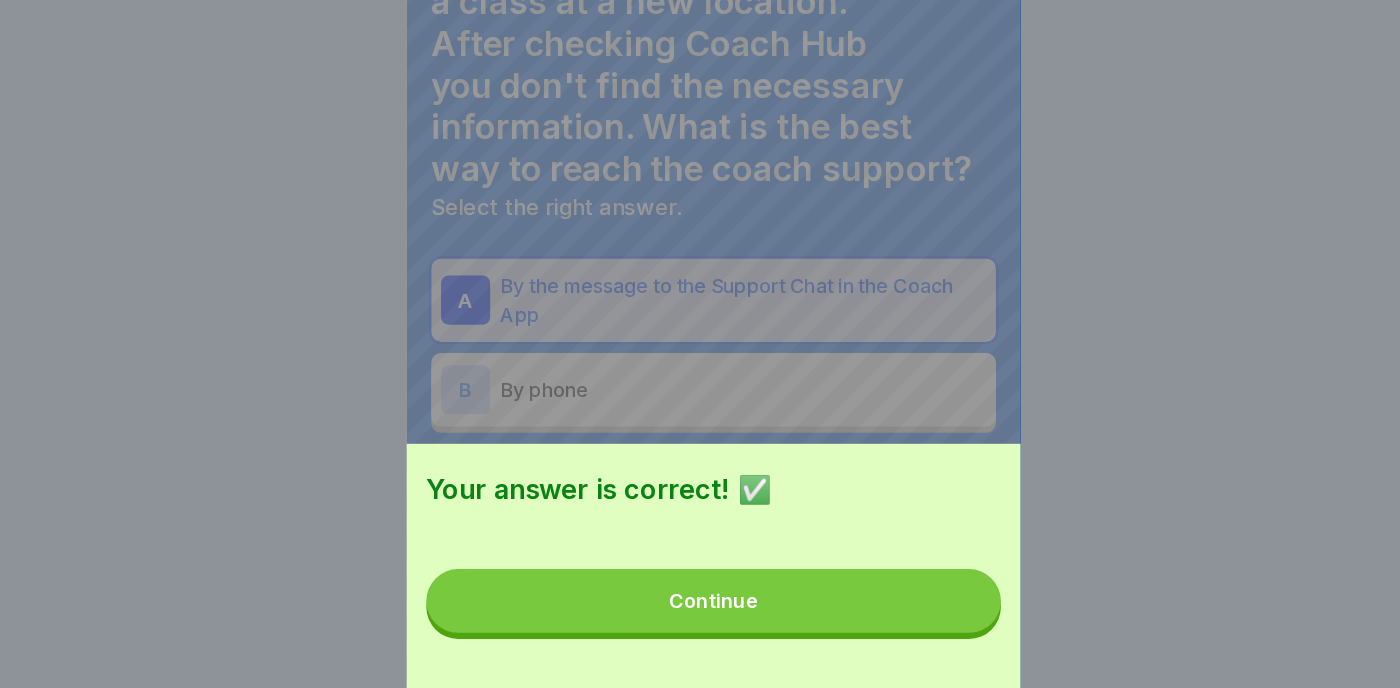 click on "Your answer is correct! ✅   Continue" at bounding box center (700, 588) 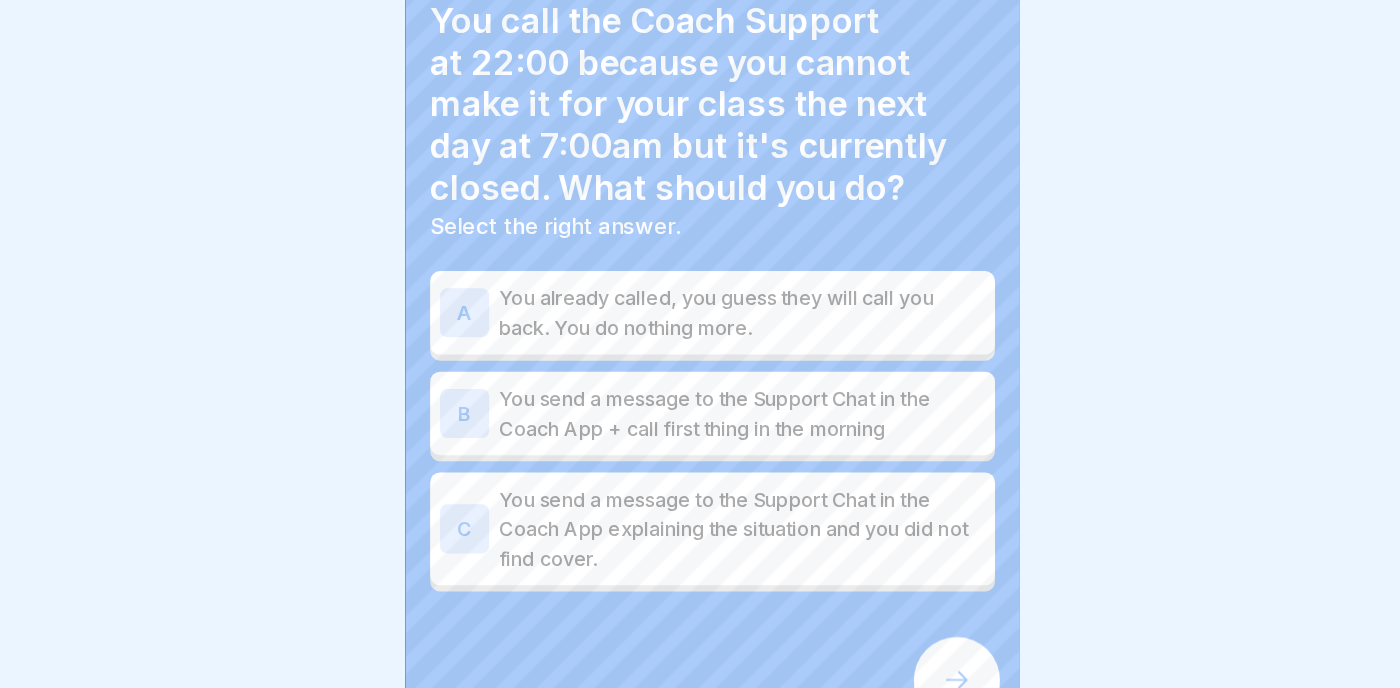 click on "You send a message to the Support Chat in the Coach App + call first thing in the morning" at bounding box center (724, 415) 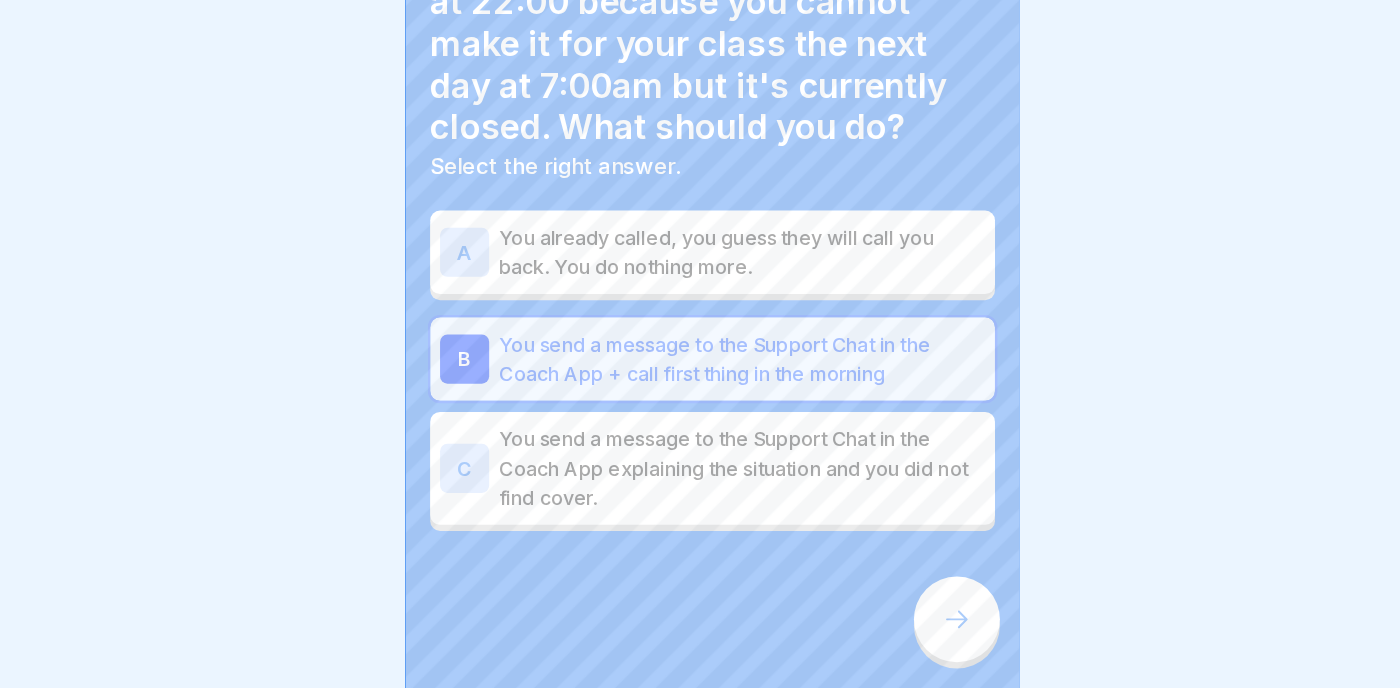 click 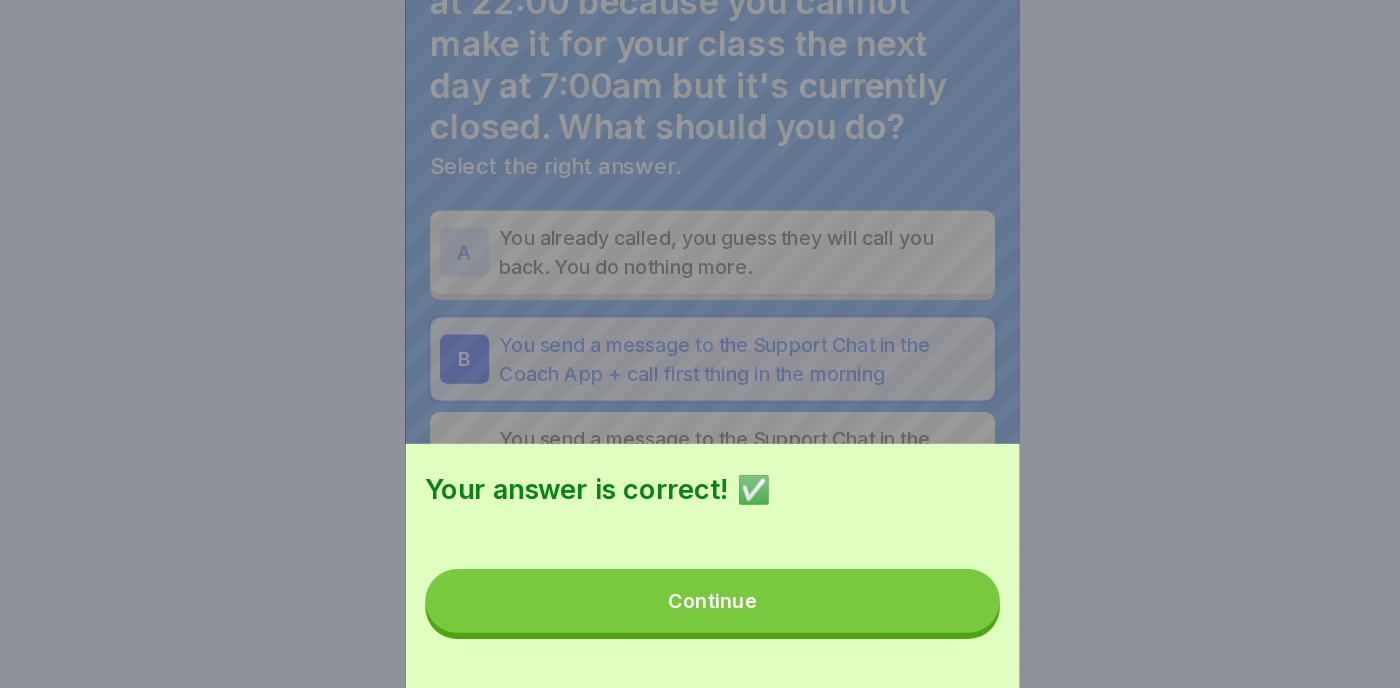 click on "Continue" at bounding box center (700, 617) 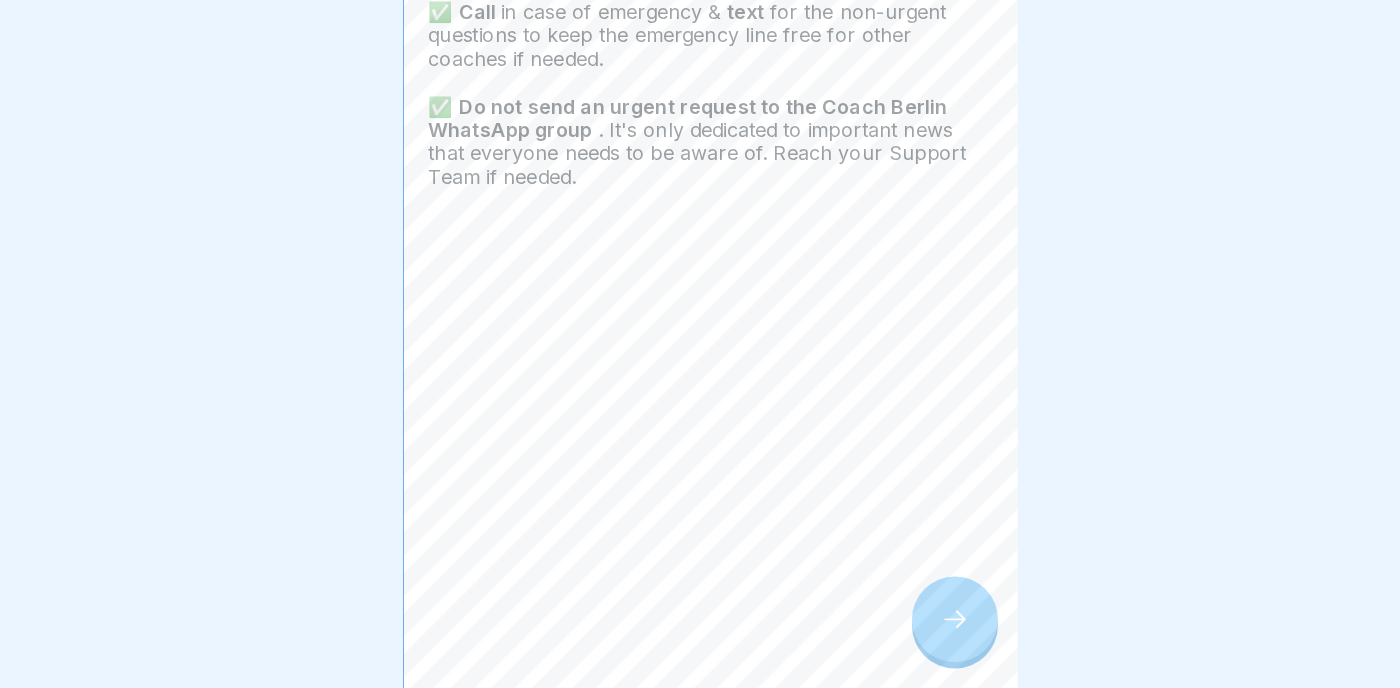 click at bounding box center [899, 632] 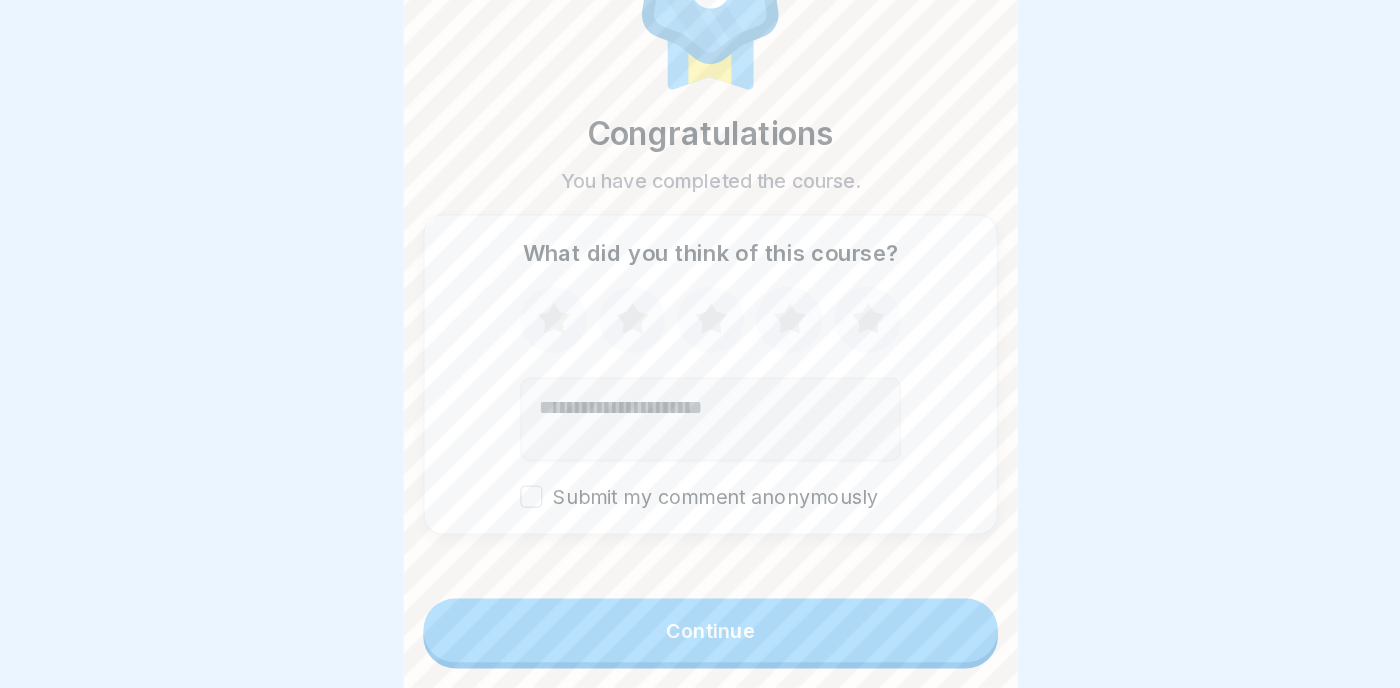 click on "Congratulations You have completed the course. What did you think of this course? Submit my comment anonymously Continue" at bounding box center [700, 344] 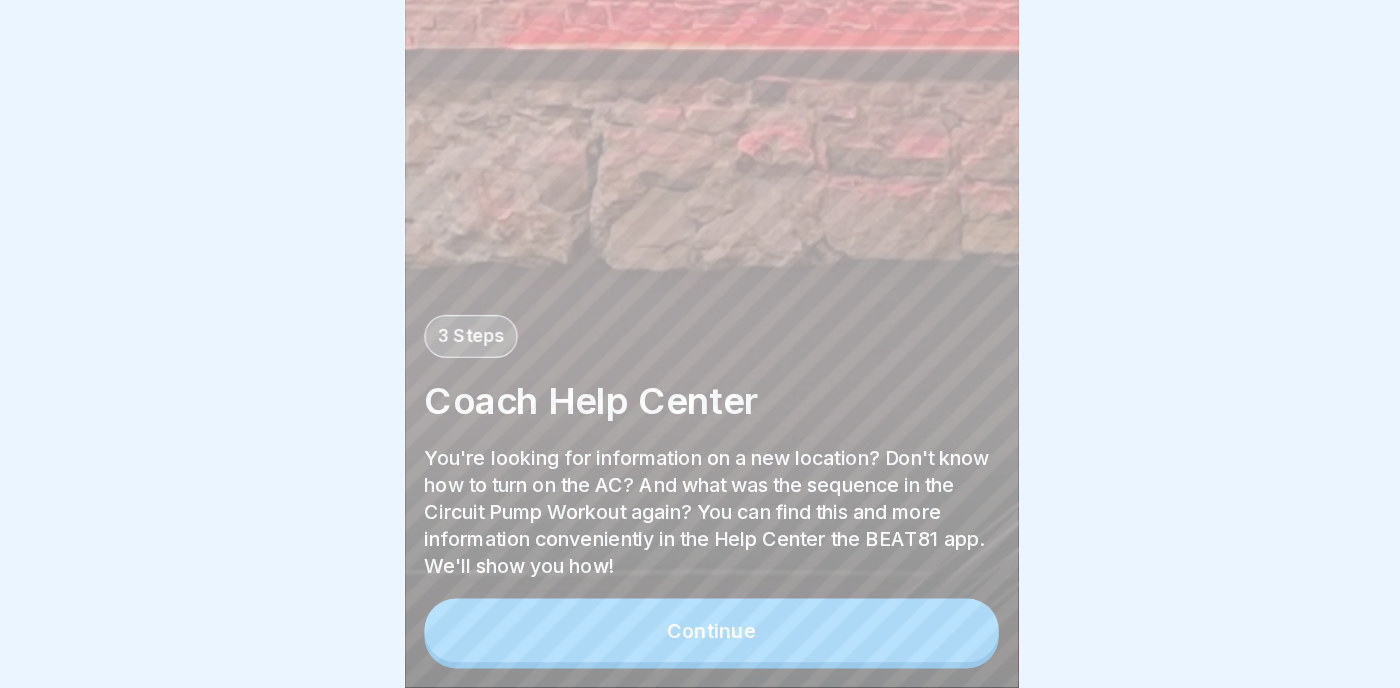 click on "Continue" at bounding box center (700, 641) 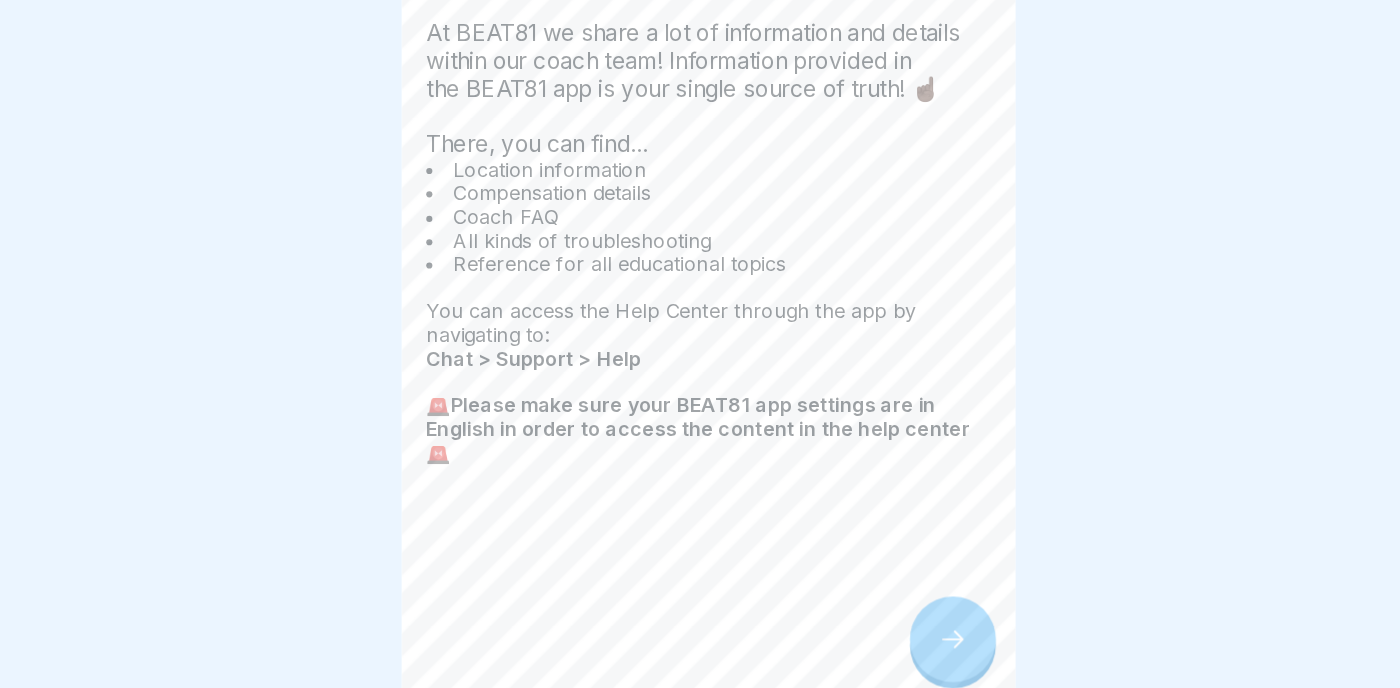 click at bounding box center [899, 632] 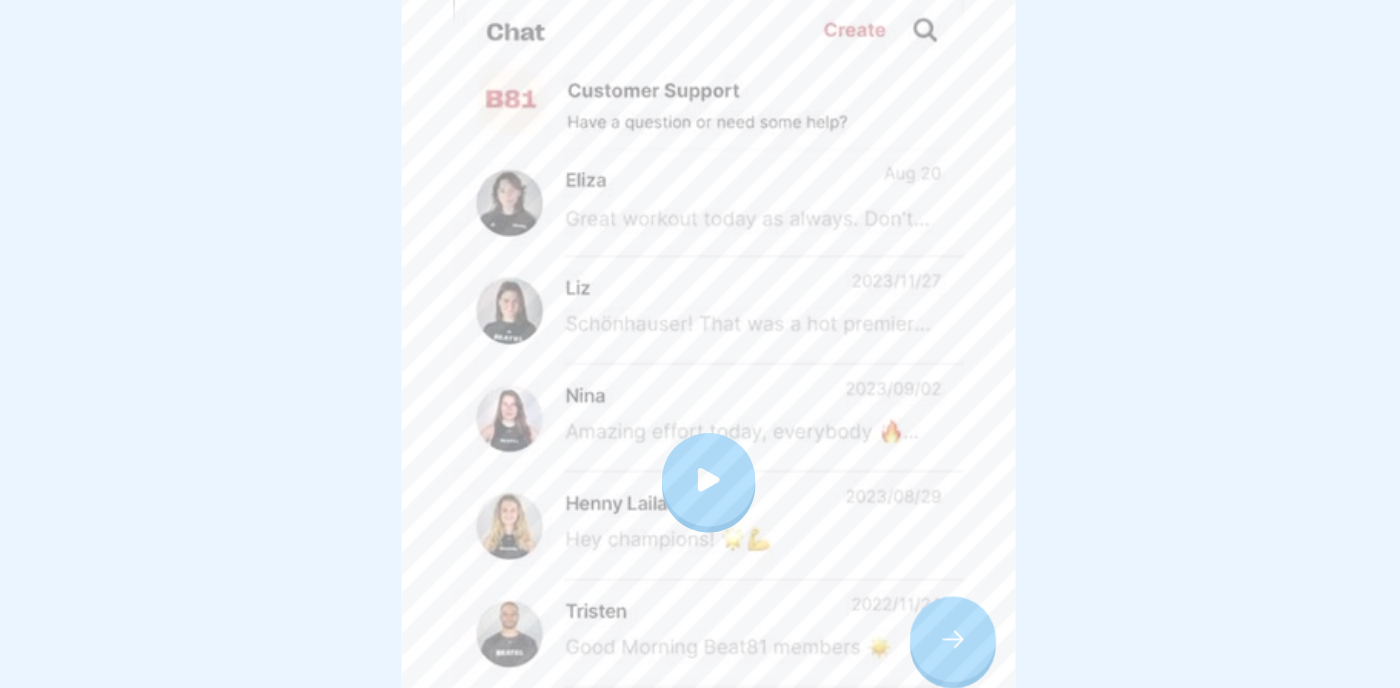 scroll, scrollTop: 155, scrollLeft: 0, axis: vertical 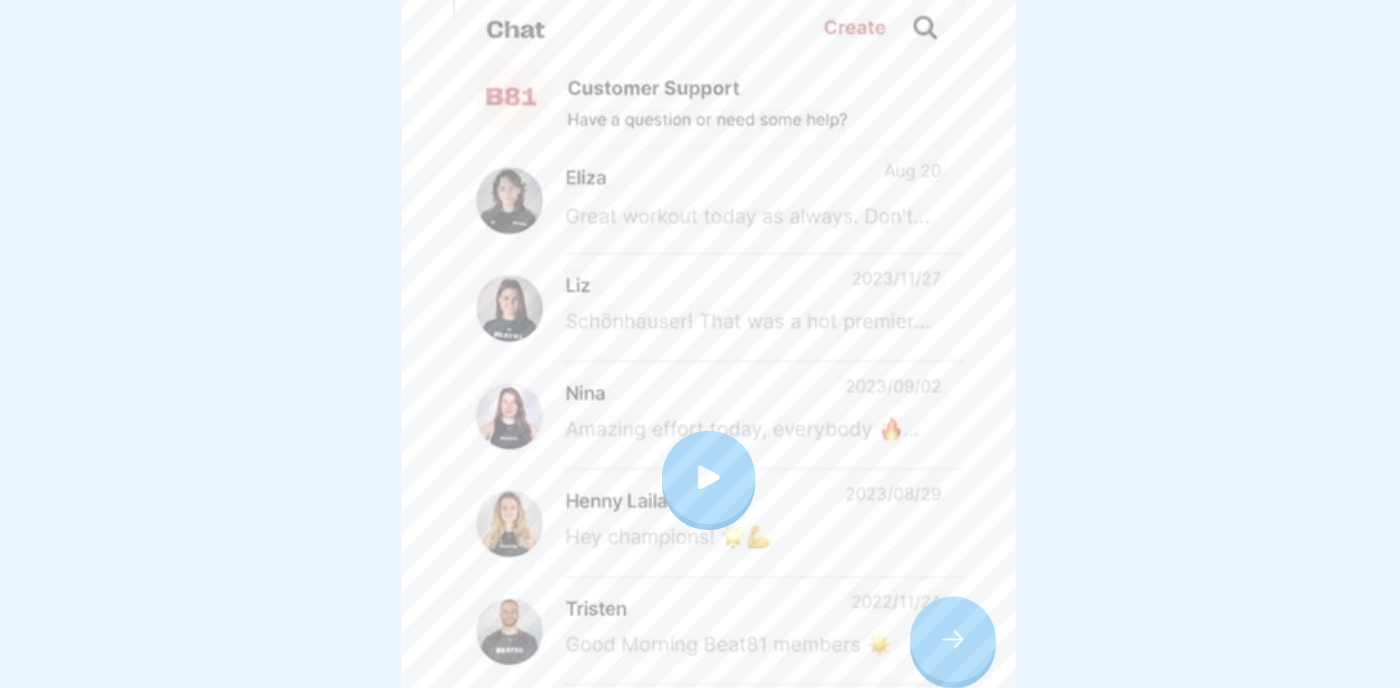 click at bounding box center (700, 499) 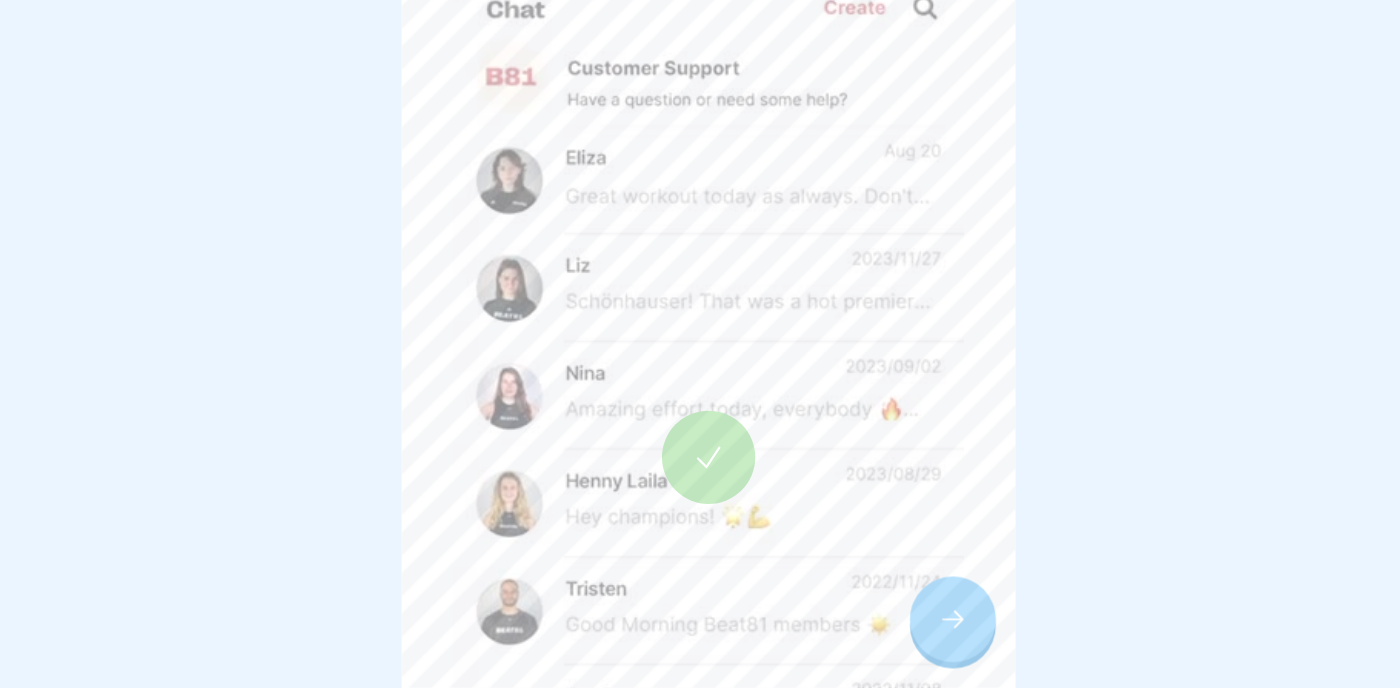 click at bounding box center [700, 499] 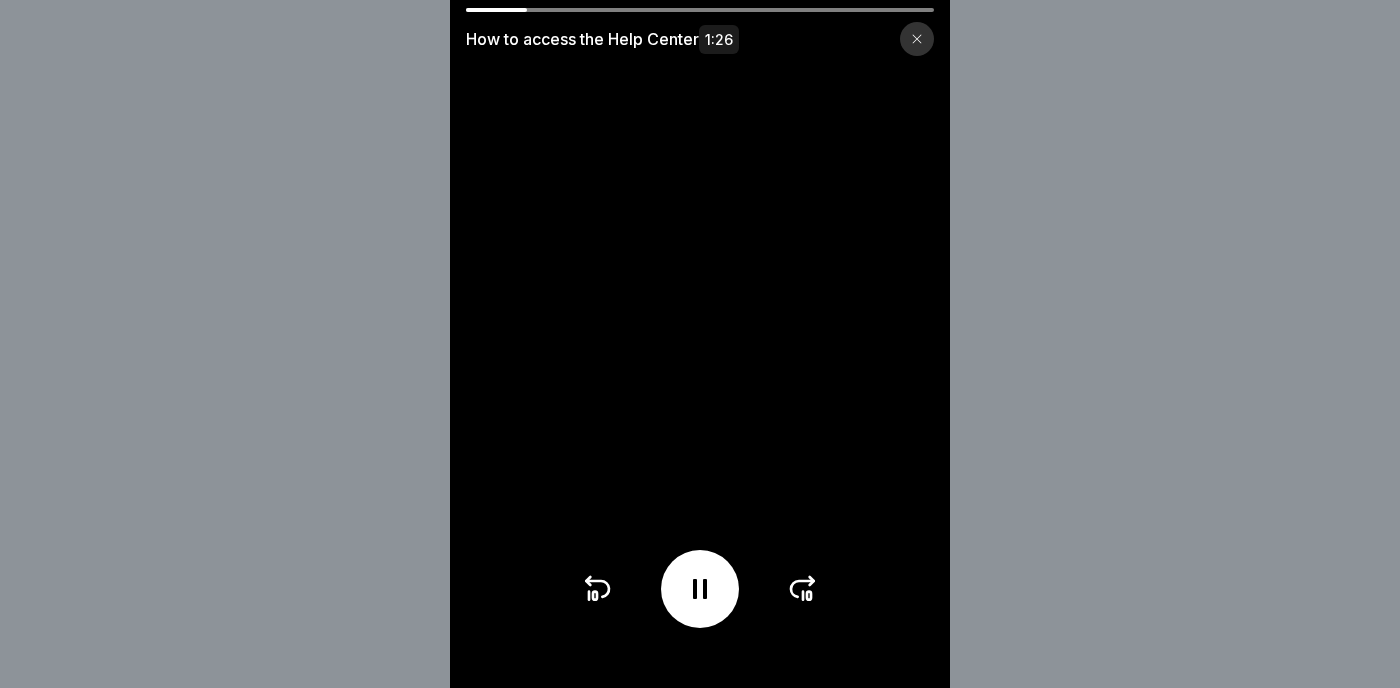 click at bounding box center [700, 10] 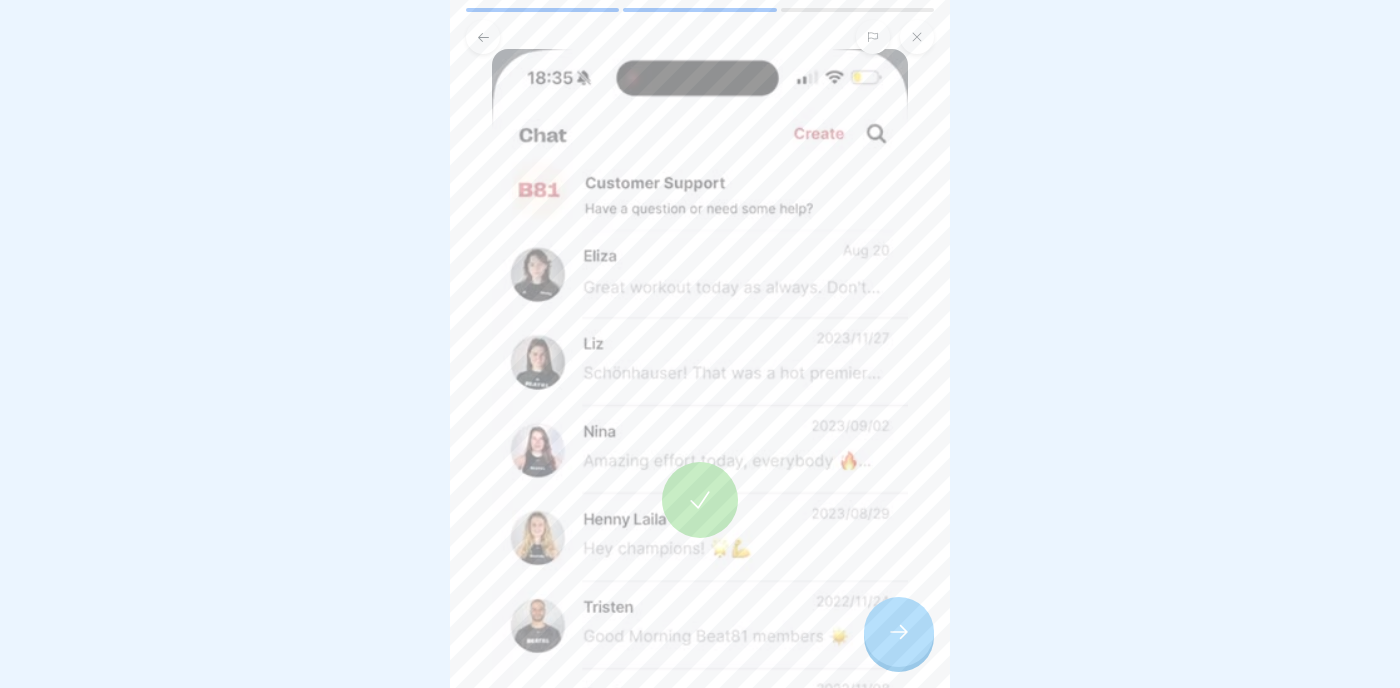 click 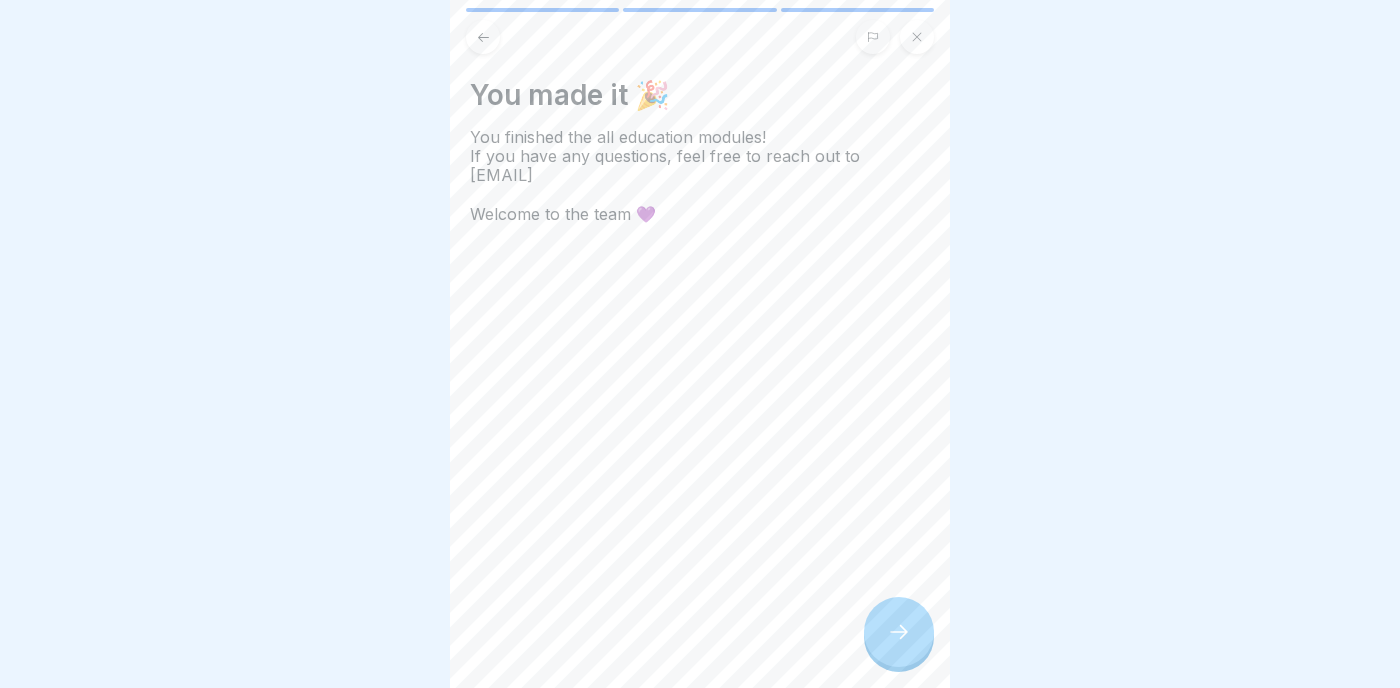 click 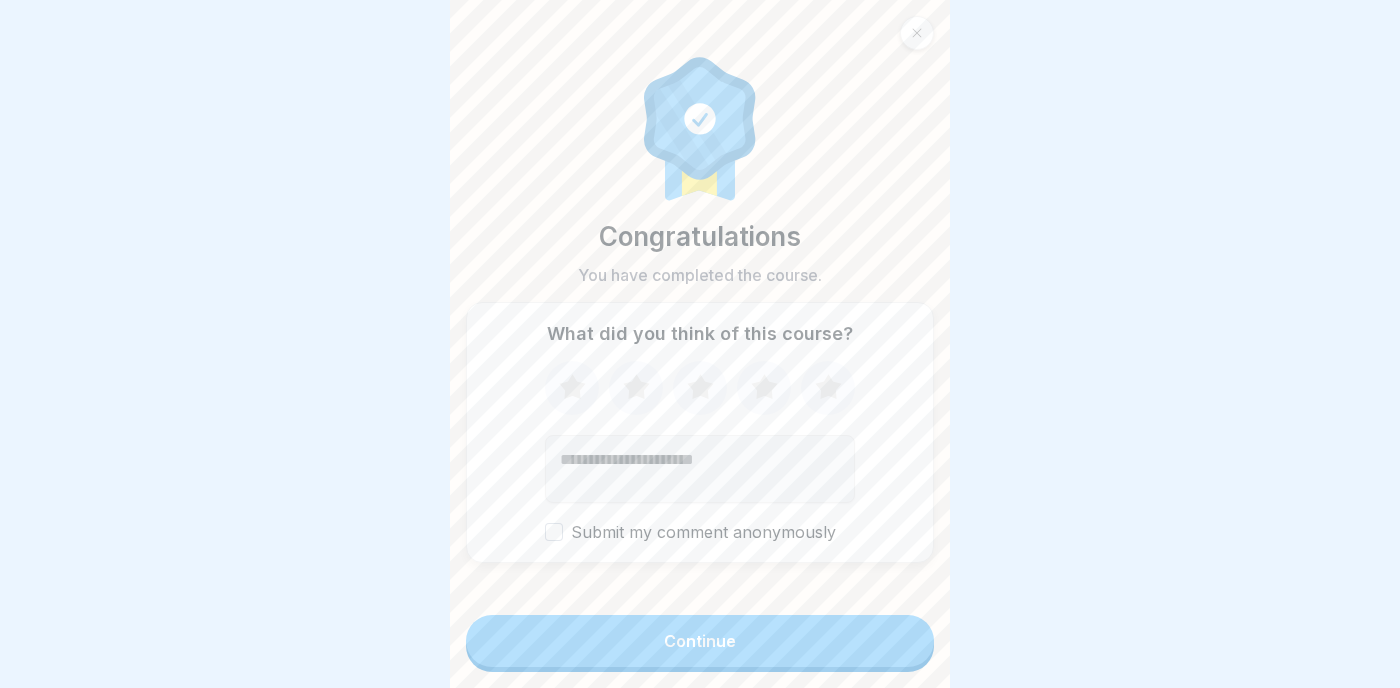 click on "Continue" at bounding box center [700, 641] 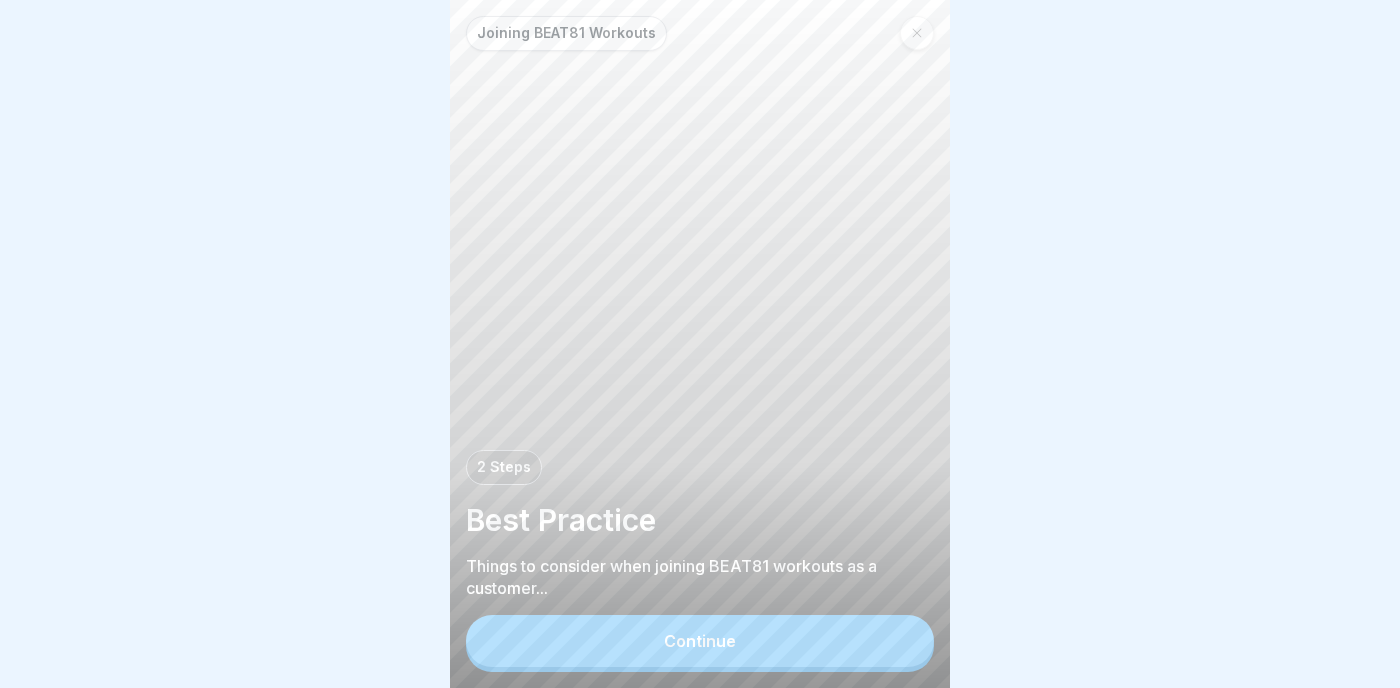 click 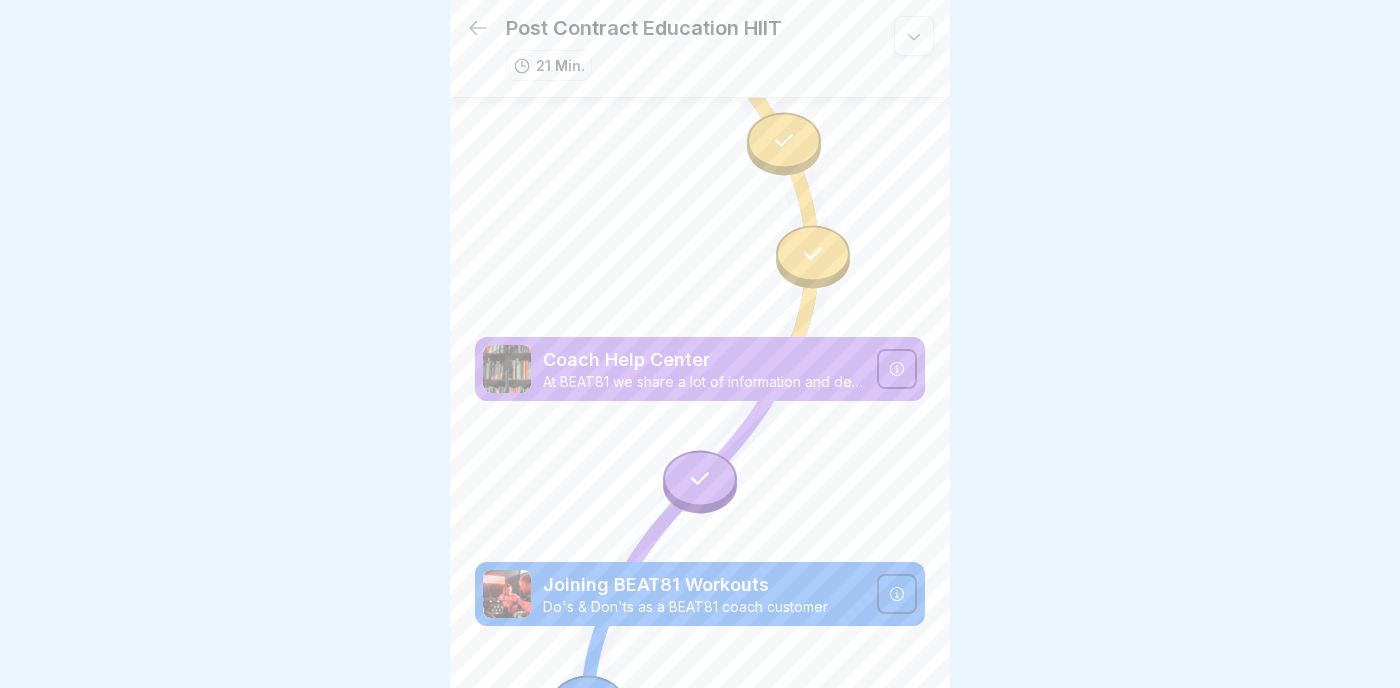 scroll, scrollTop: 1079, scrollLeft: 0, axis: vertical 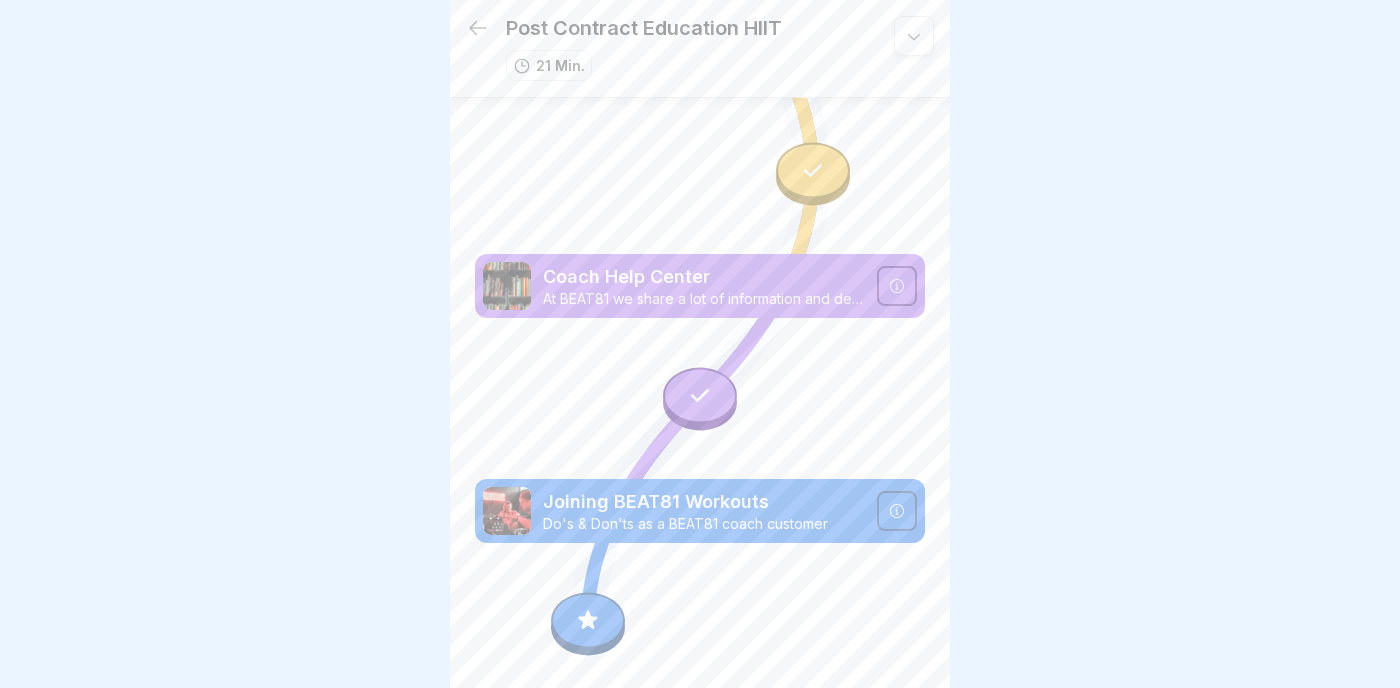 click 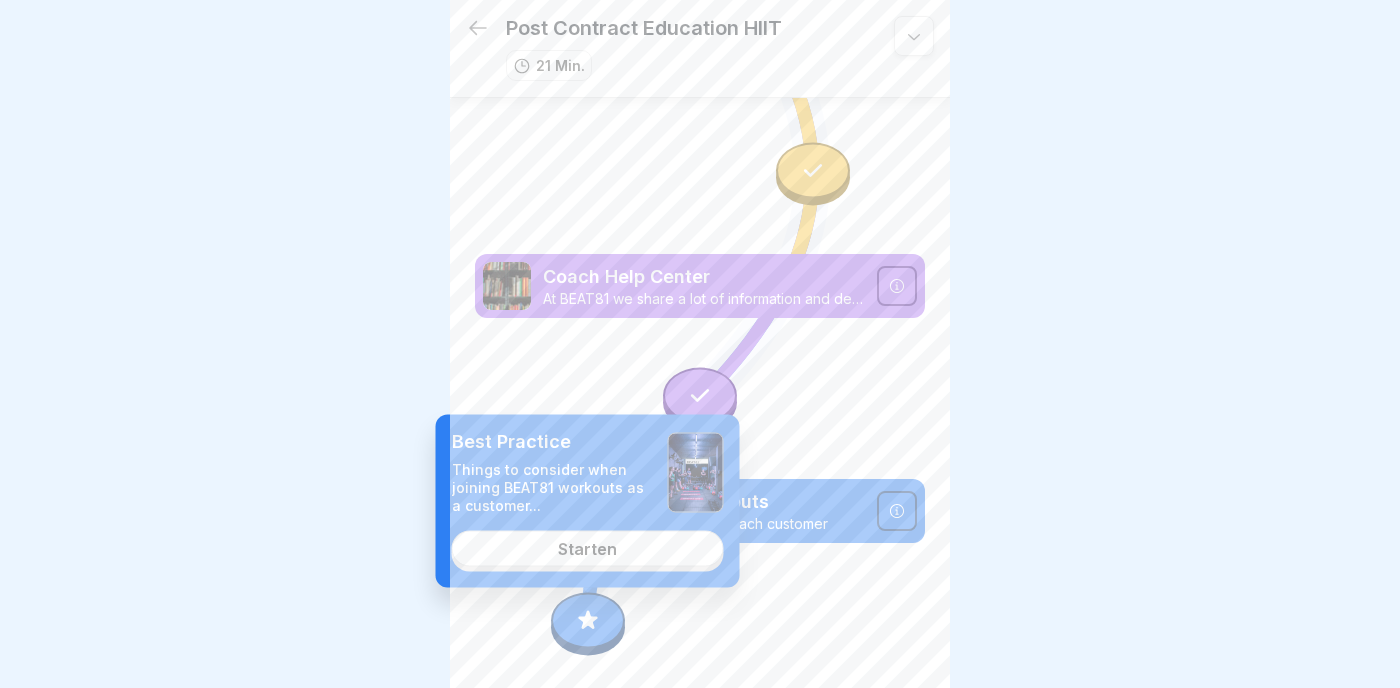 click on "Starten" at bounding box center (588, 548) 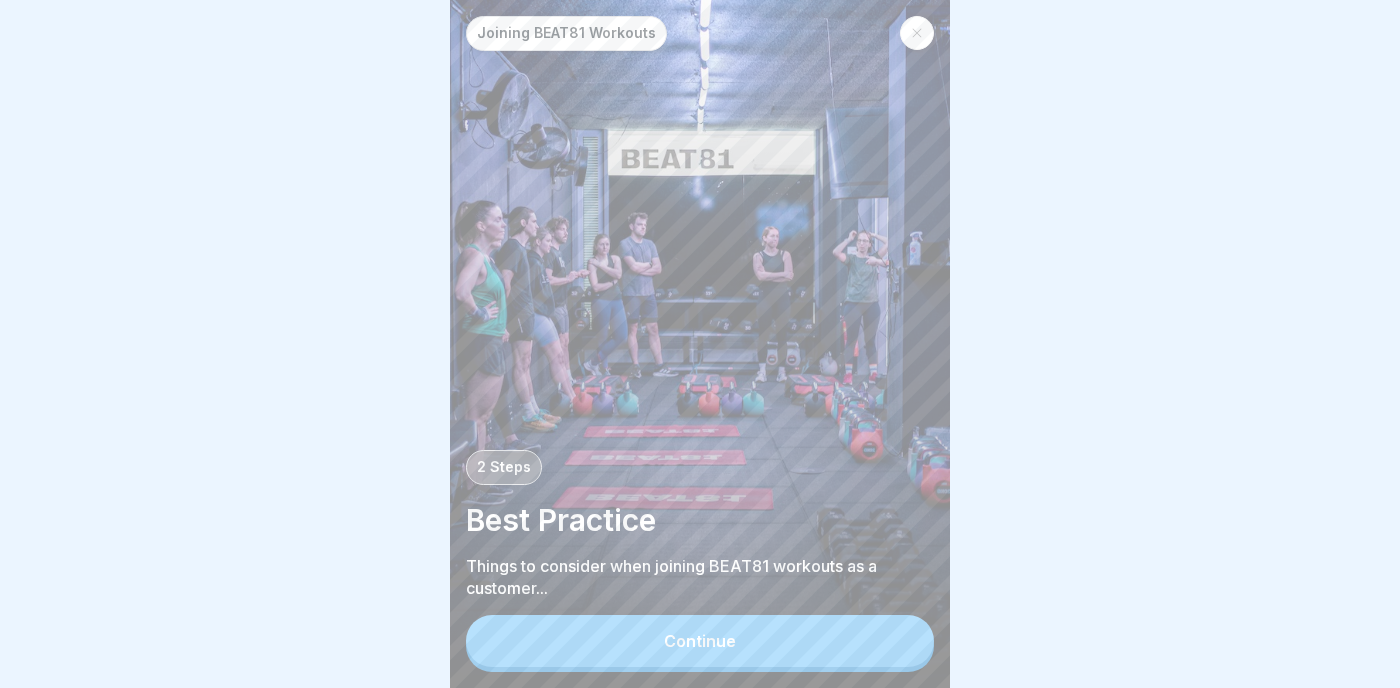 scroll, scrollTop: 0, scrollLeft: 0, axis: both 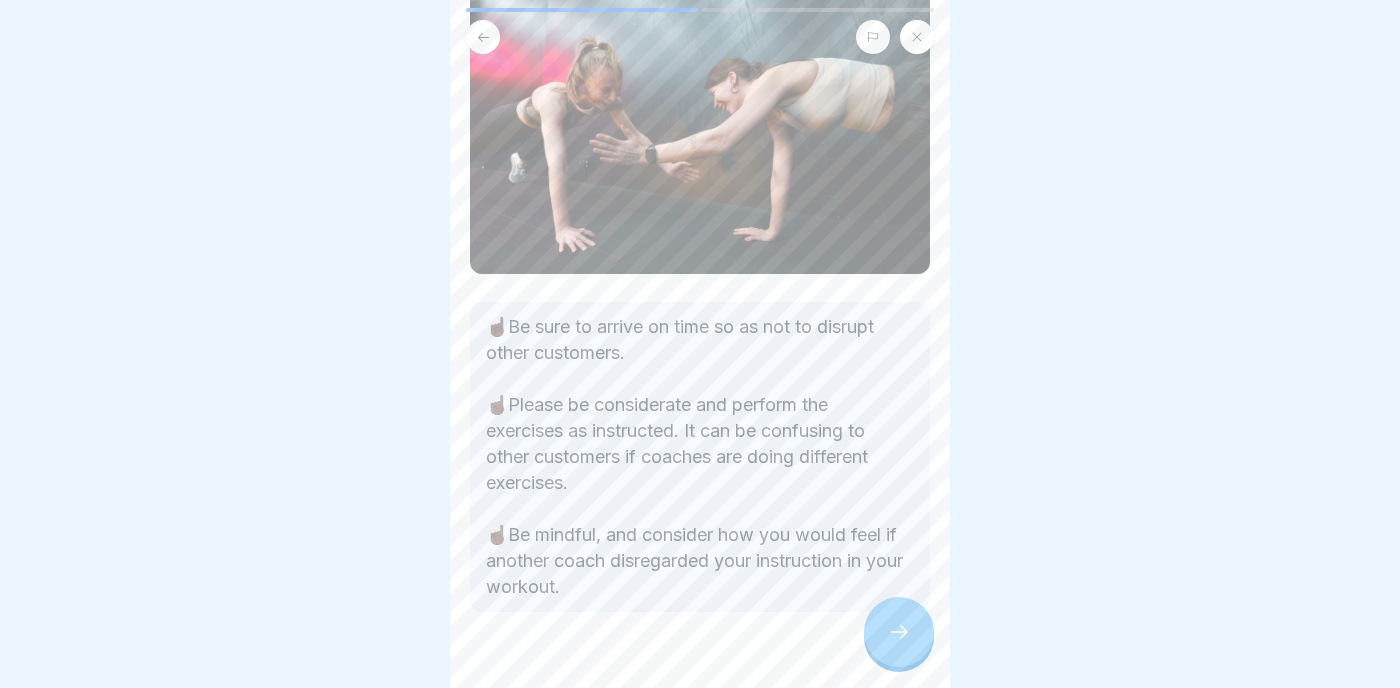 click 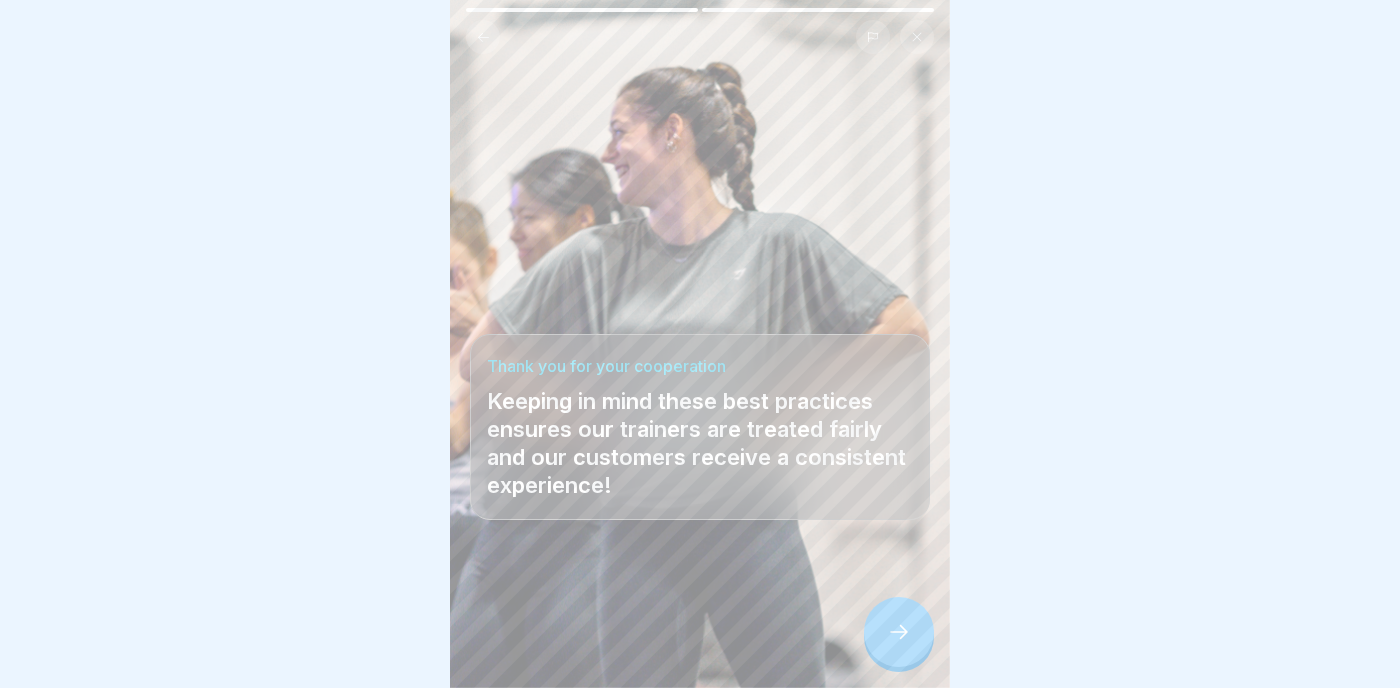 click 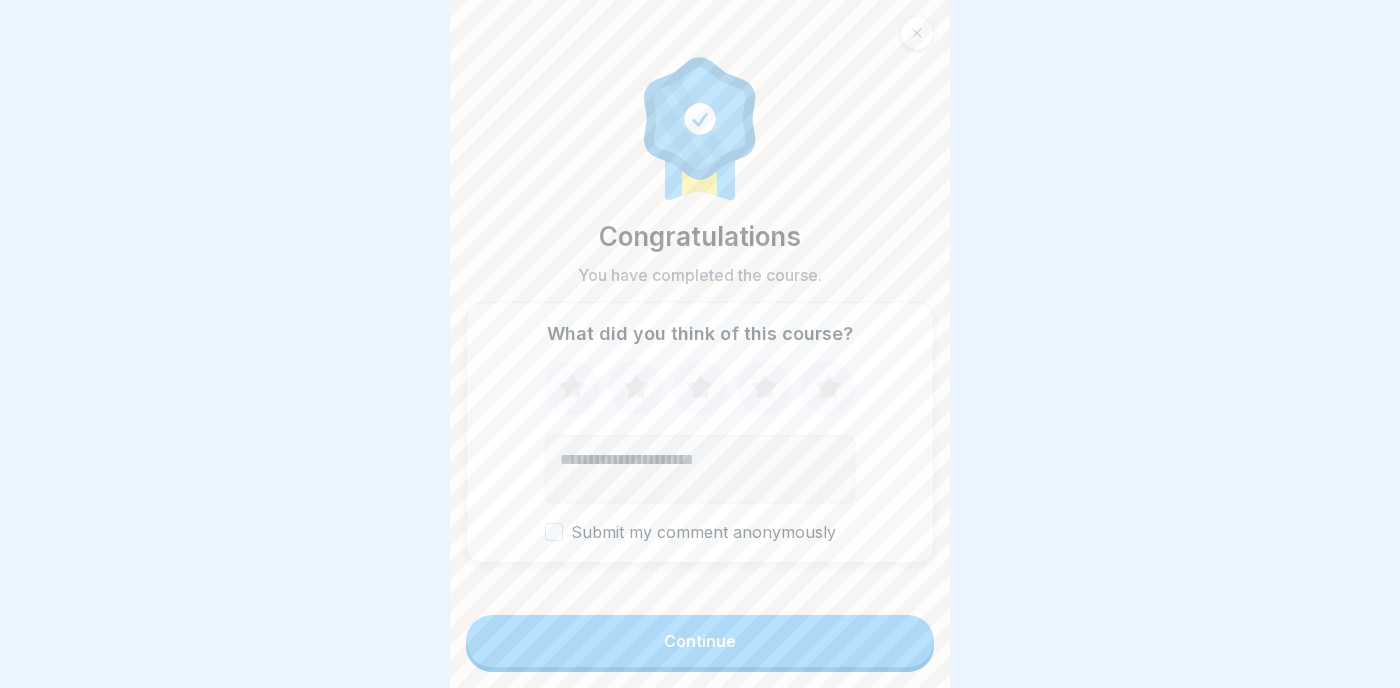 click on "Continue" at bounding box center (700, 641) 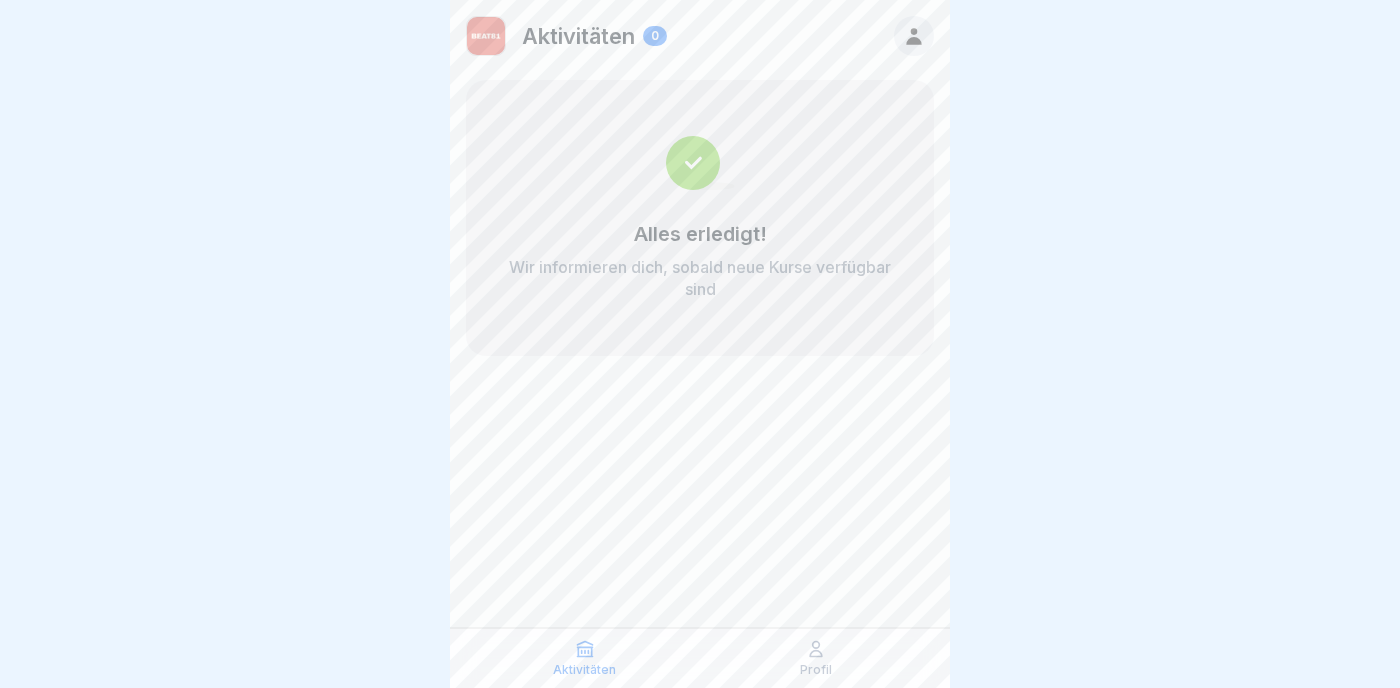 click at bounding box center (486, 36) 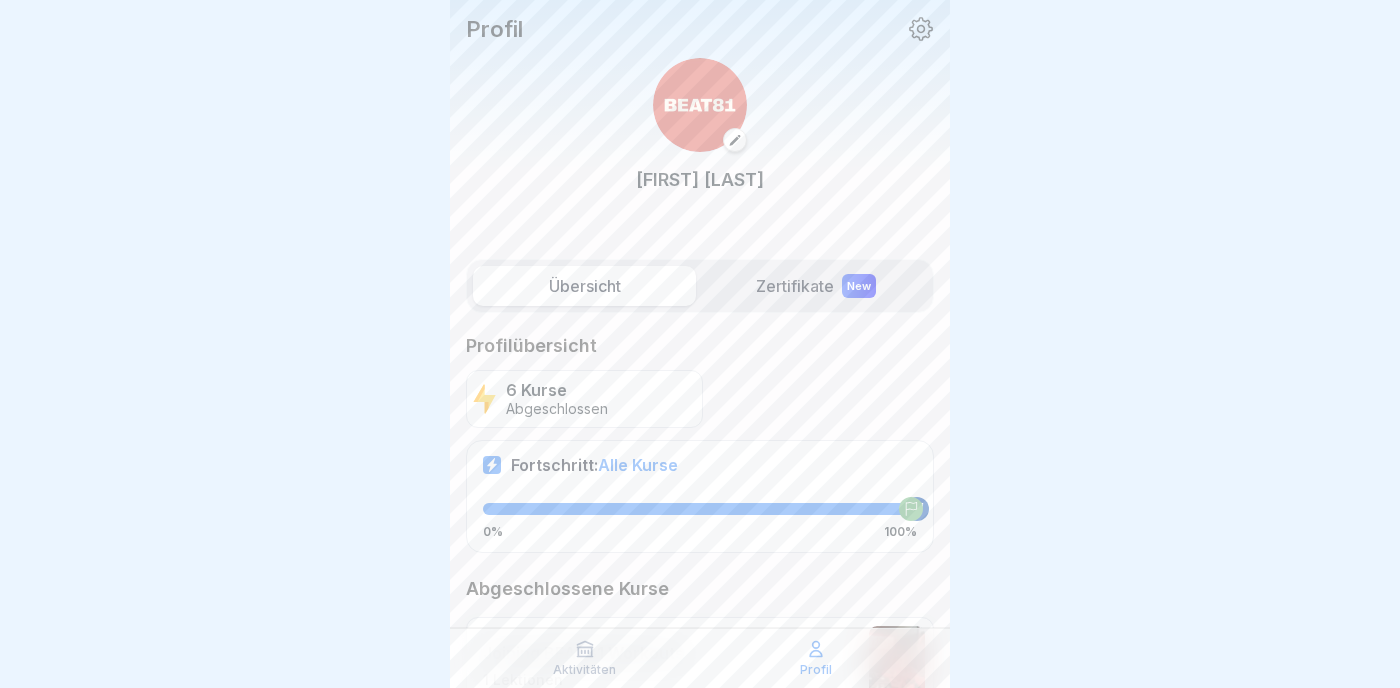 click 